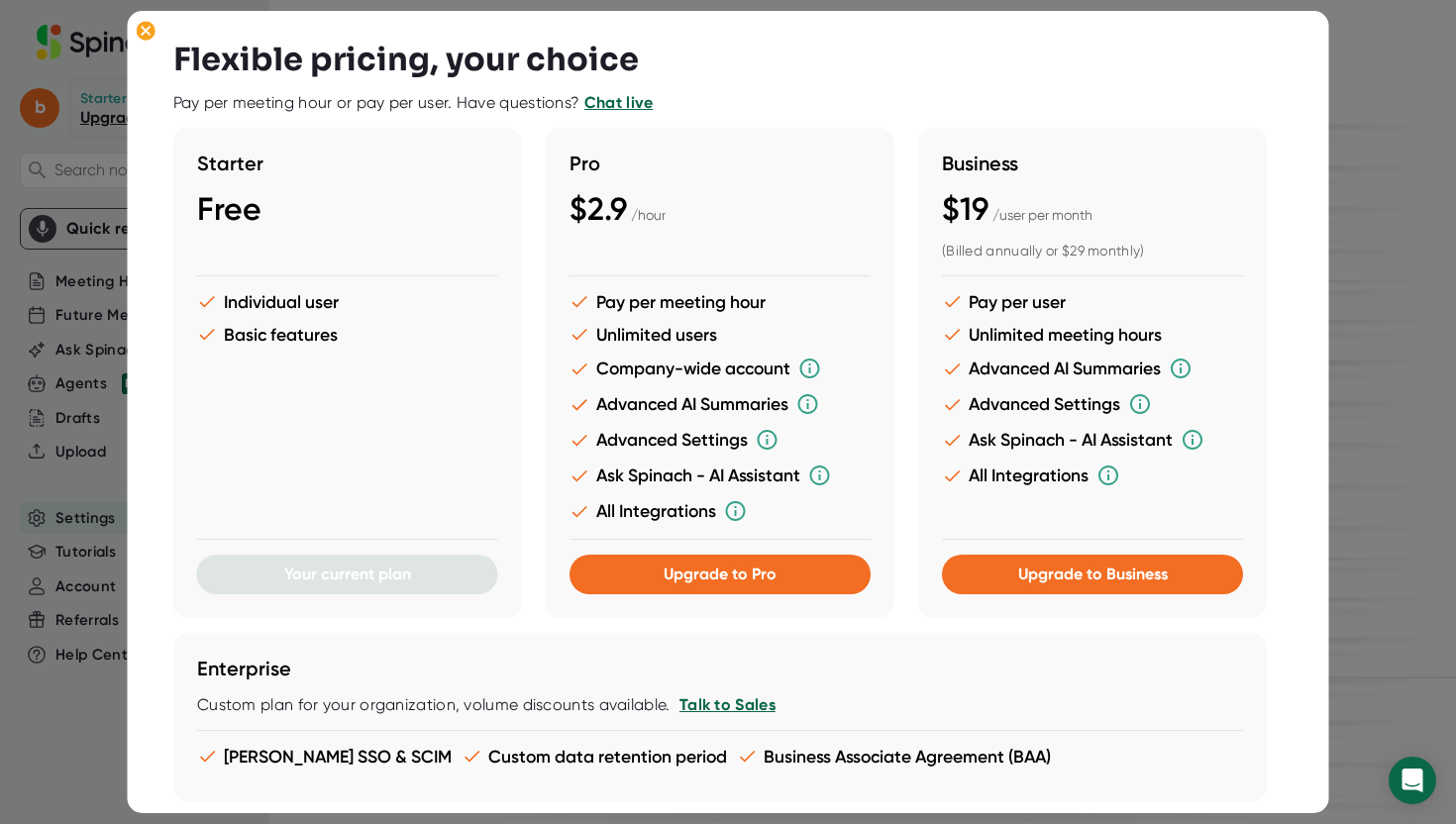 scroll, scrollTop: 0, scrollLeft: 0, axis: both 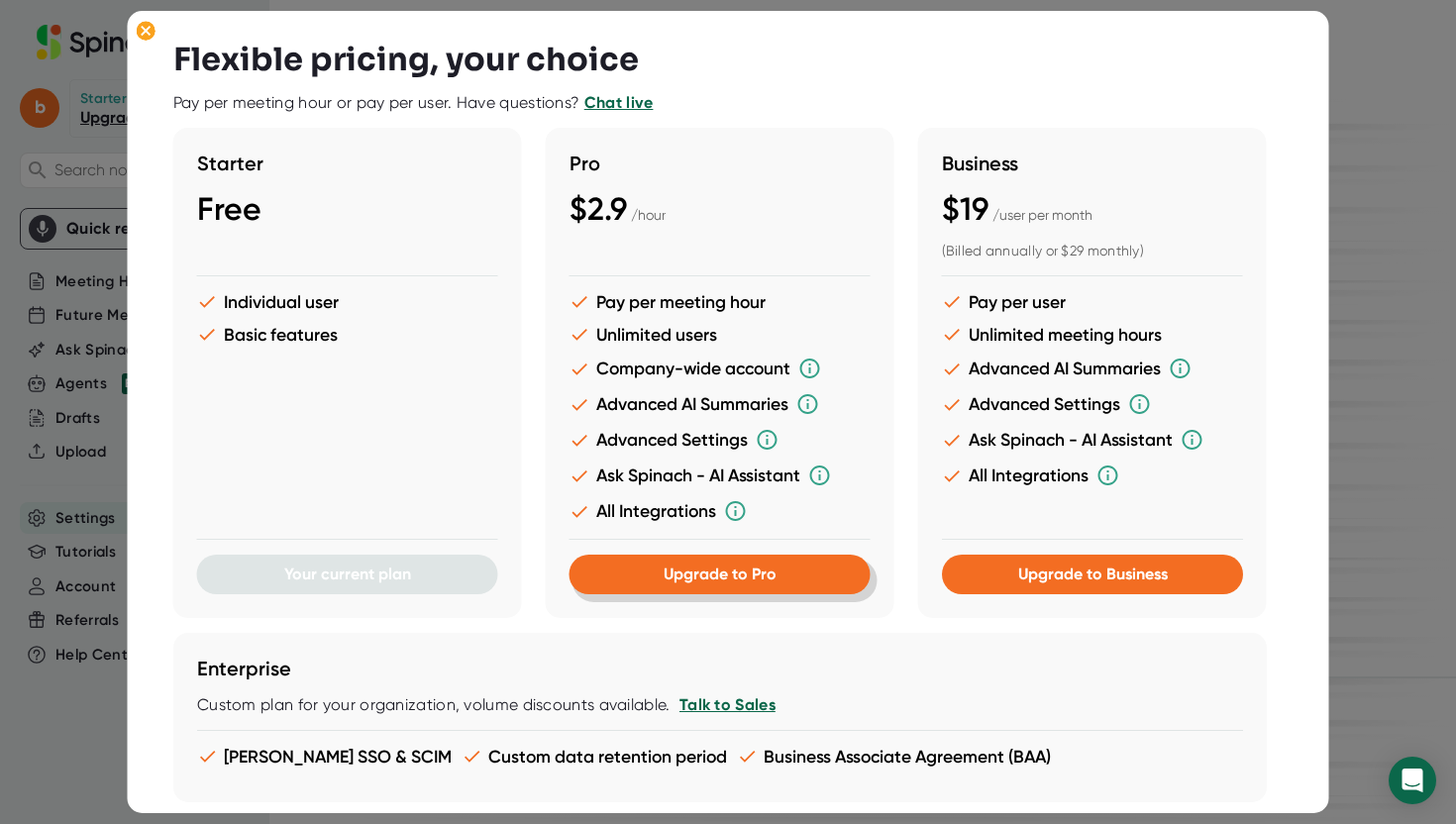 click on "Upgrade to Pro" at bounding box center (720, 573) 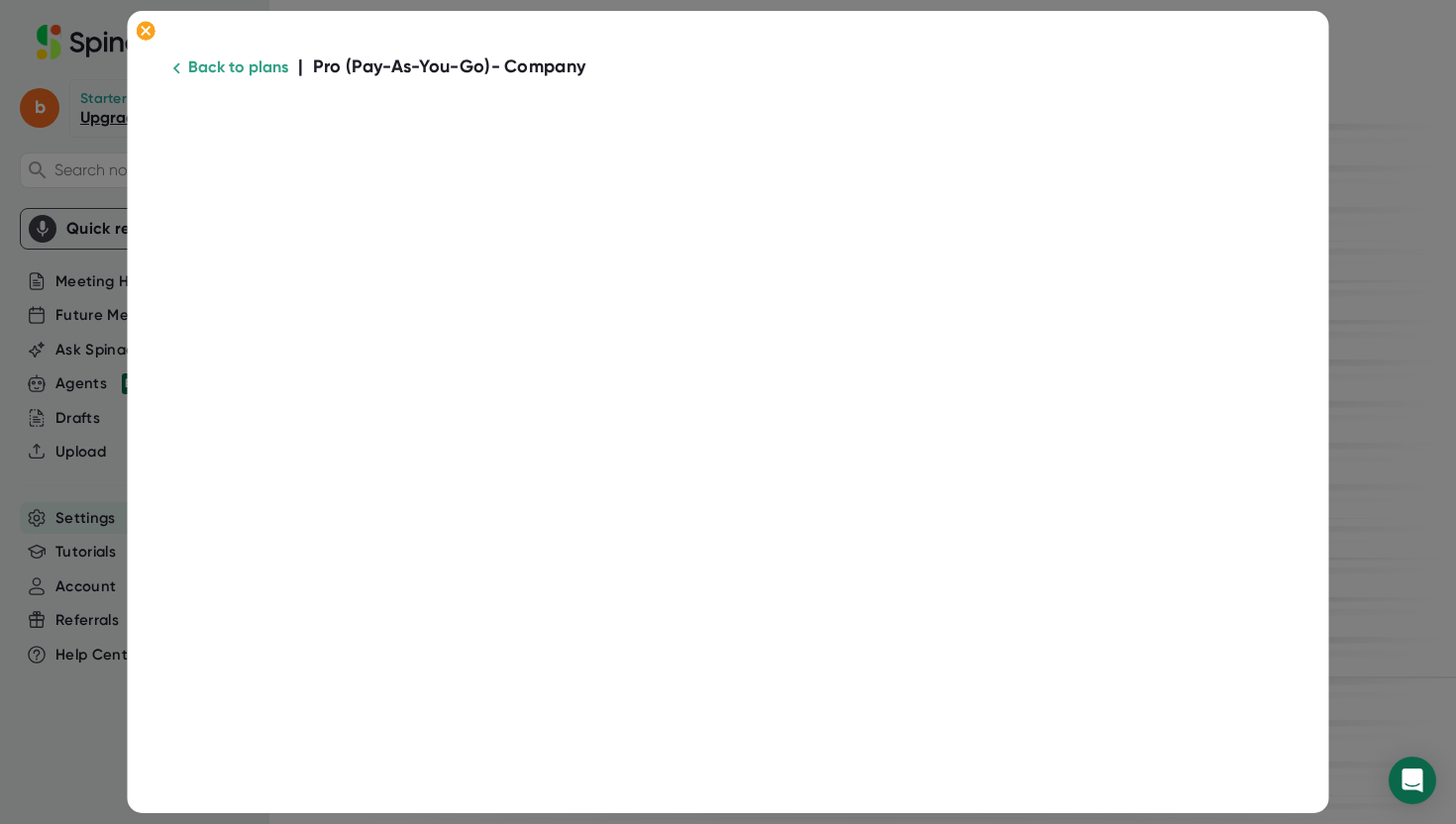scroll, scrollTop: 23, scrollLeft: 0, axis: vertical 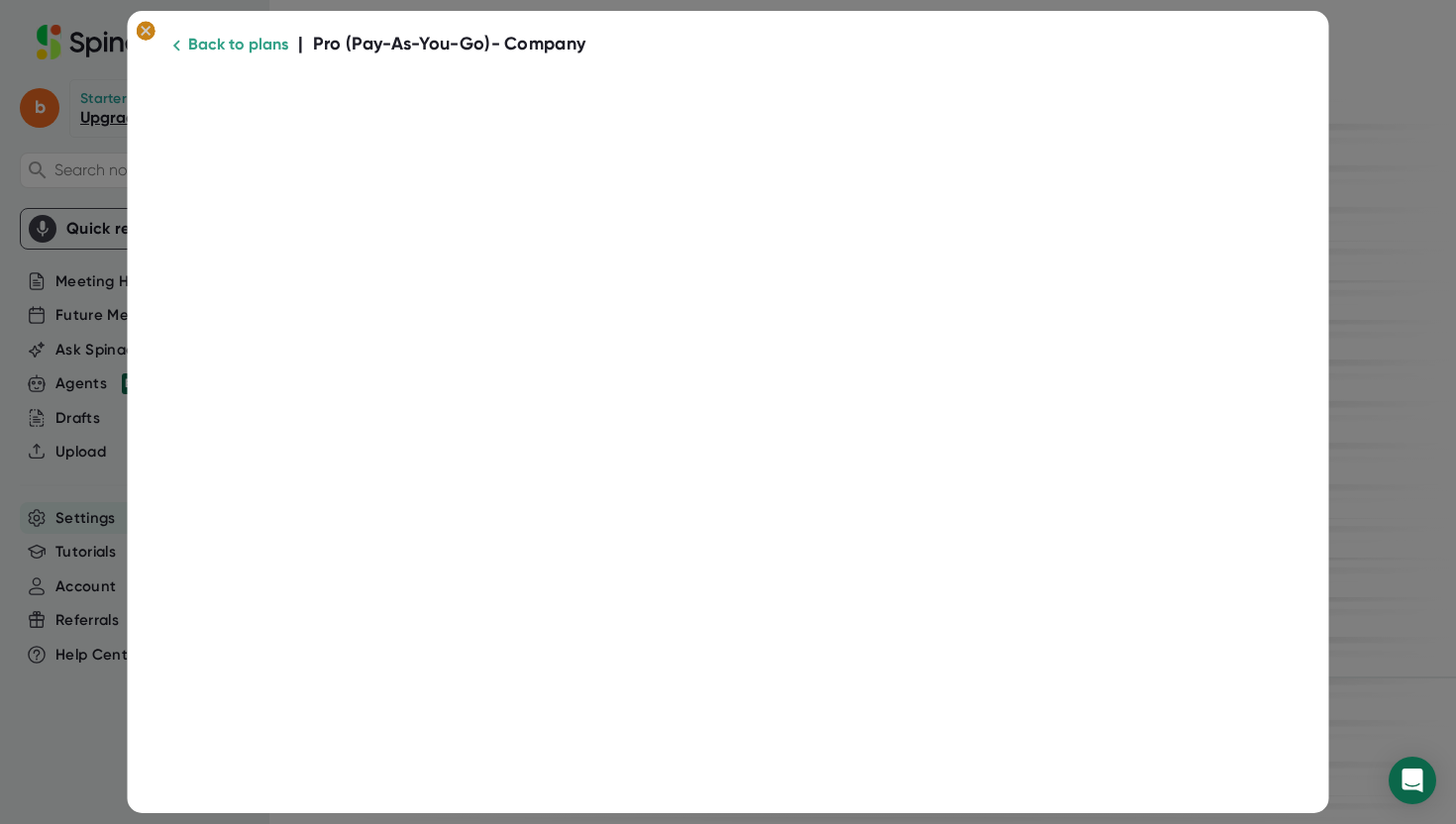 click 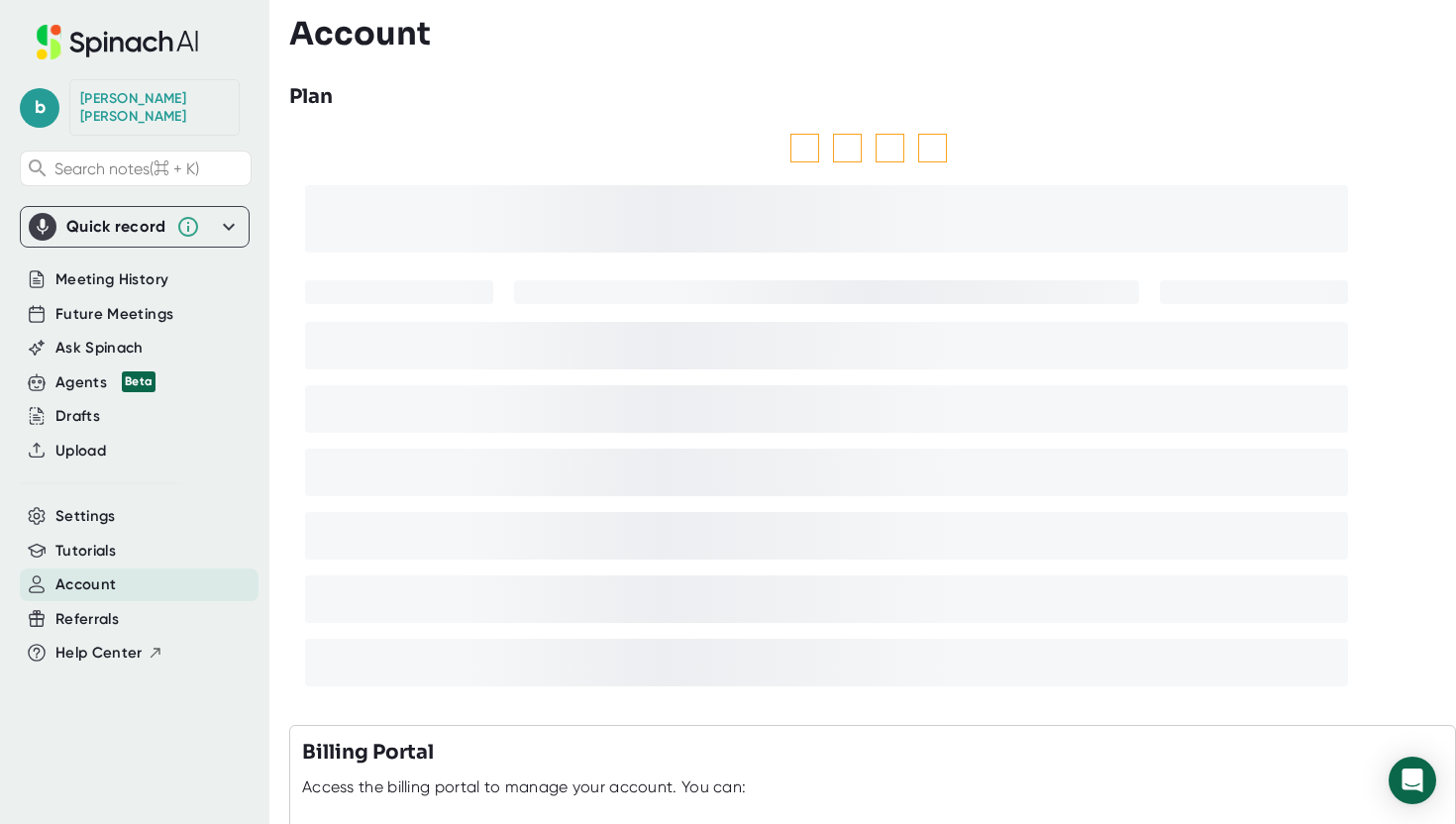 scroll, scrollTop: 0, scrollLeft: 0, axis: both 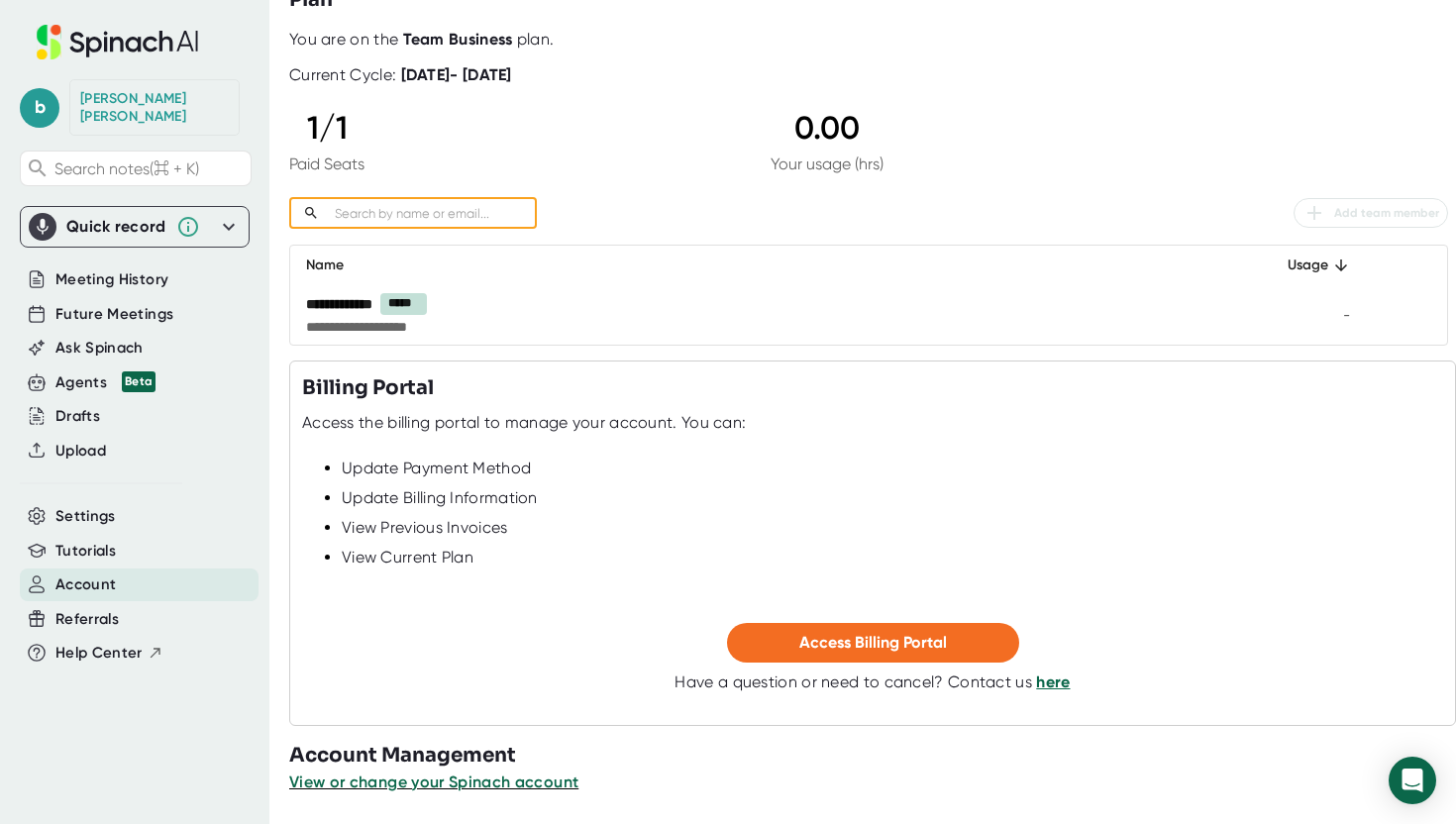 click at bounding box center [432, 213] 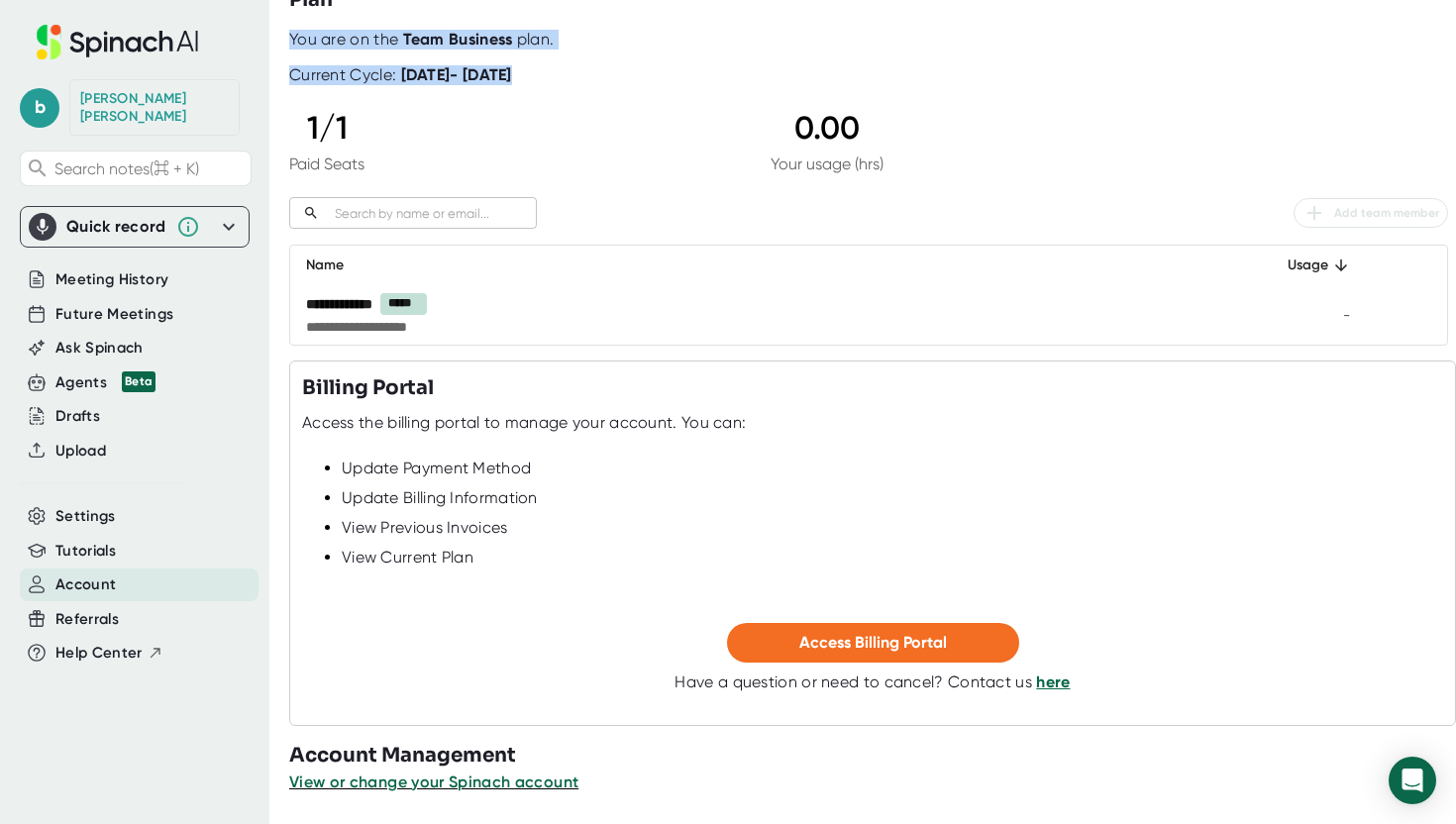 drag, startPoint x: 419, startPoint y: 25, endPoint x: 568, endPoint y: 83, distance: 159.89059 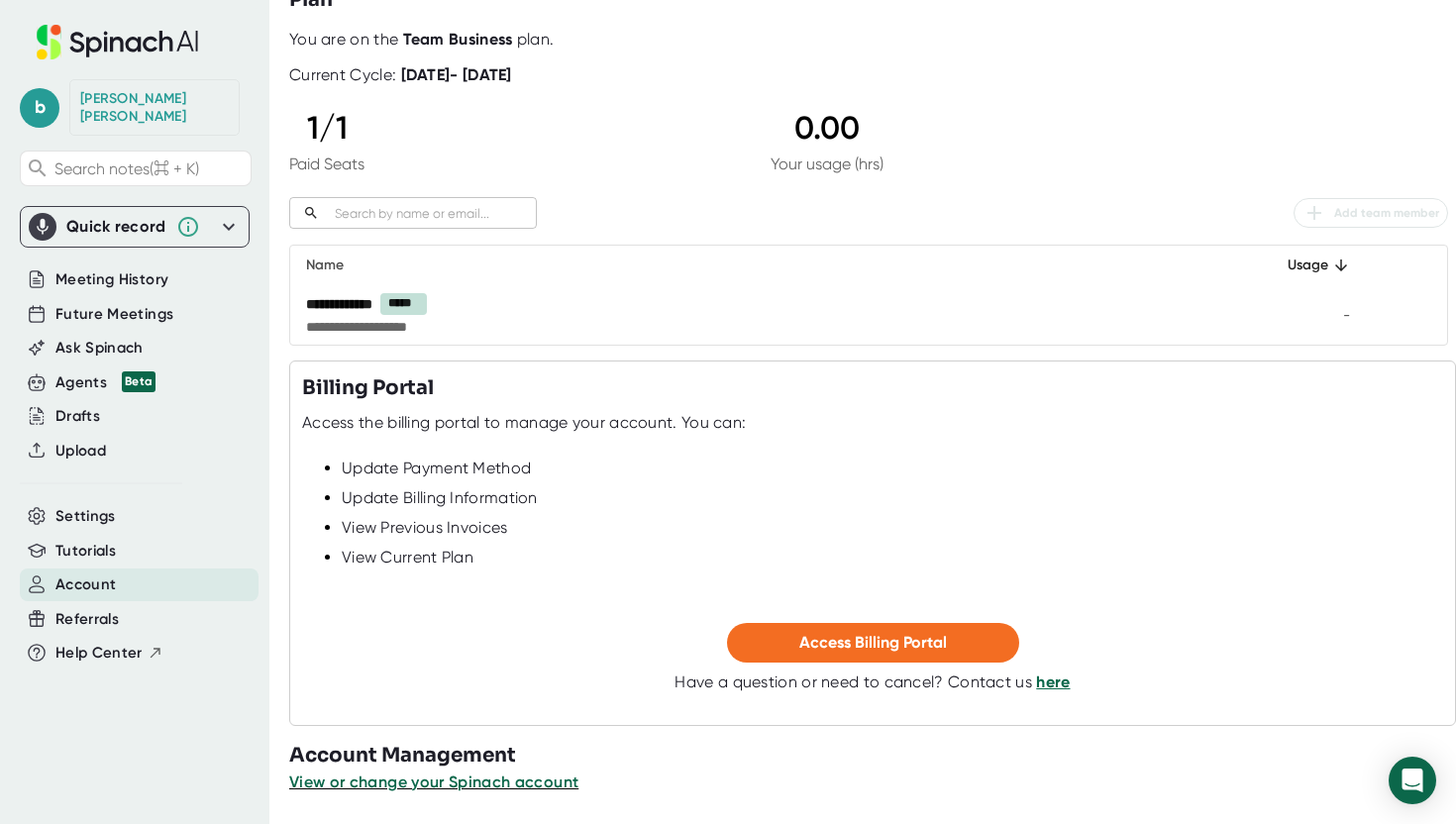 click on "Name" at bounding box center (764, 265) 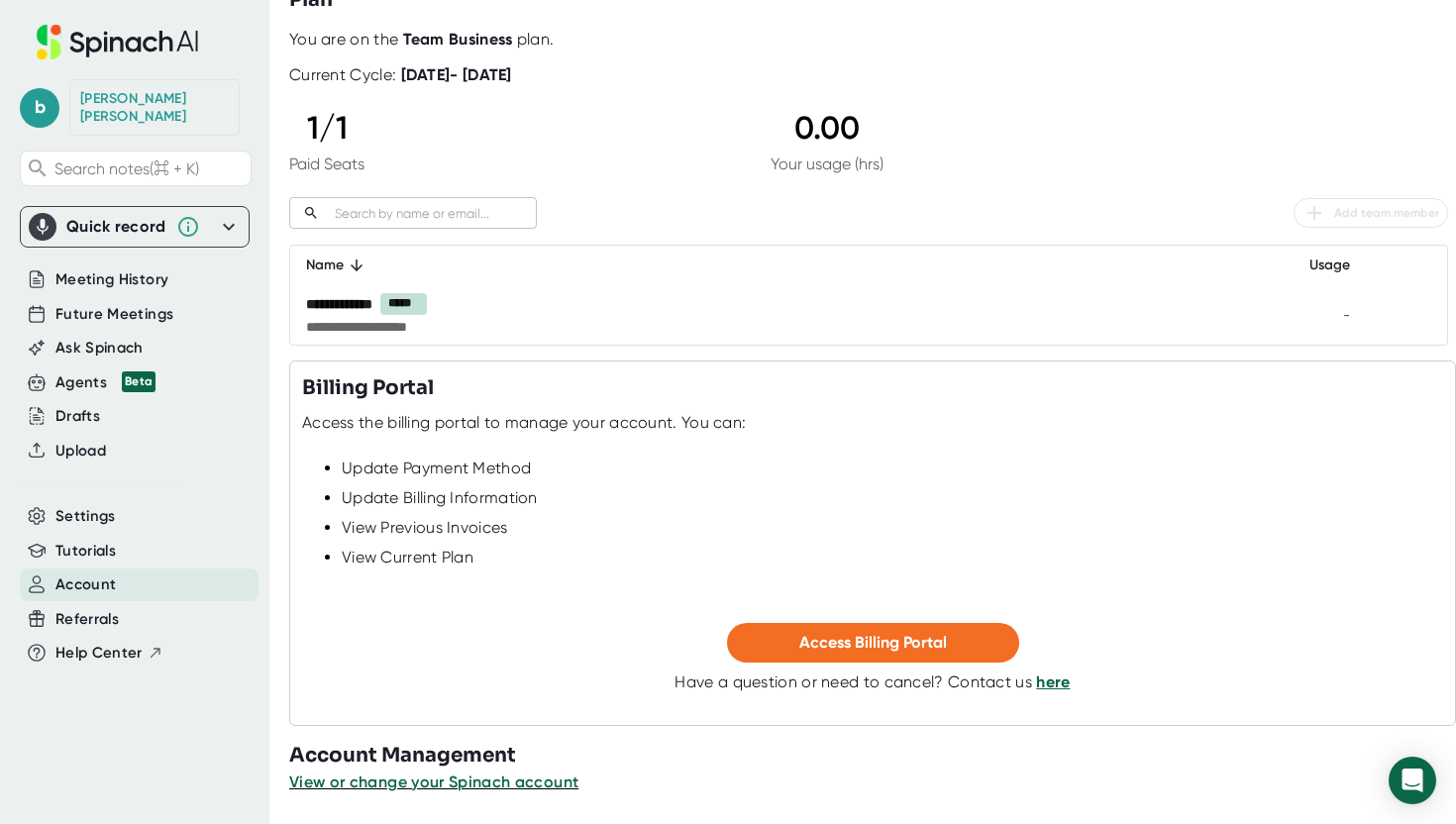 click on "**********" at bounding box center [869, 187] 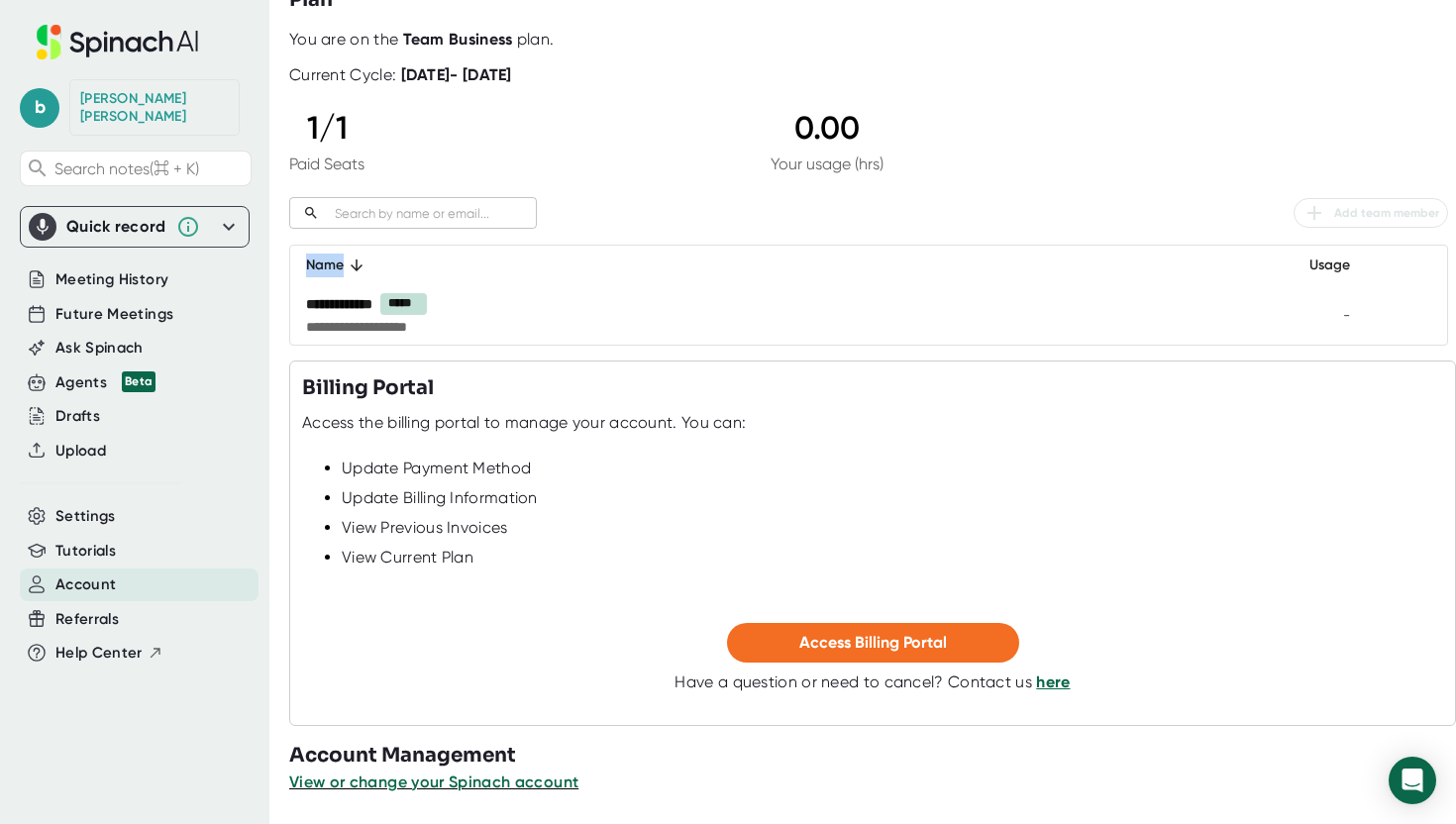 click on "**********" at bounding box center (869, 187) 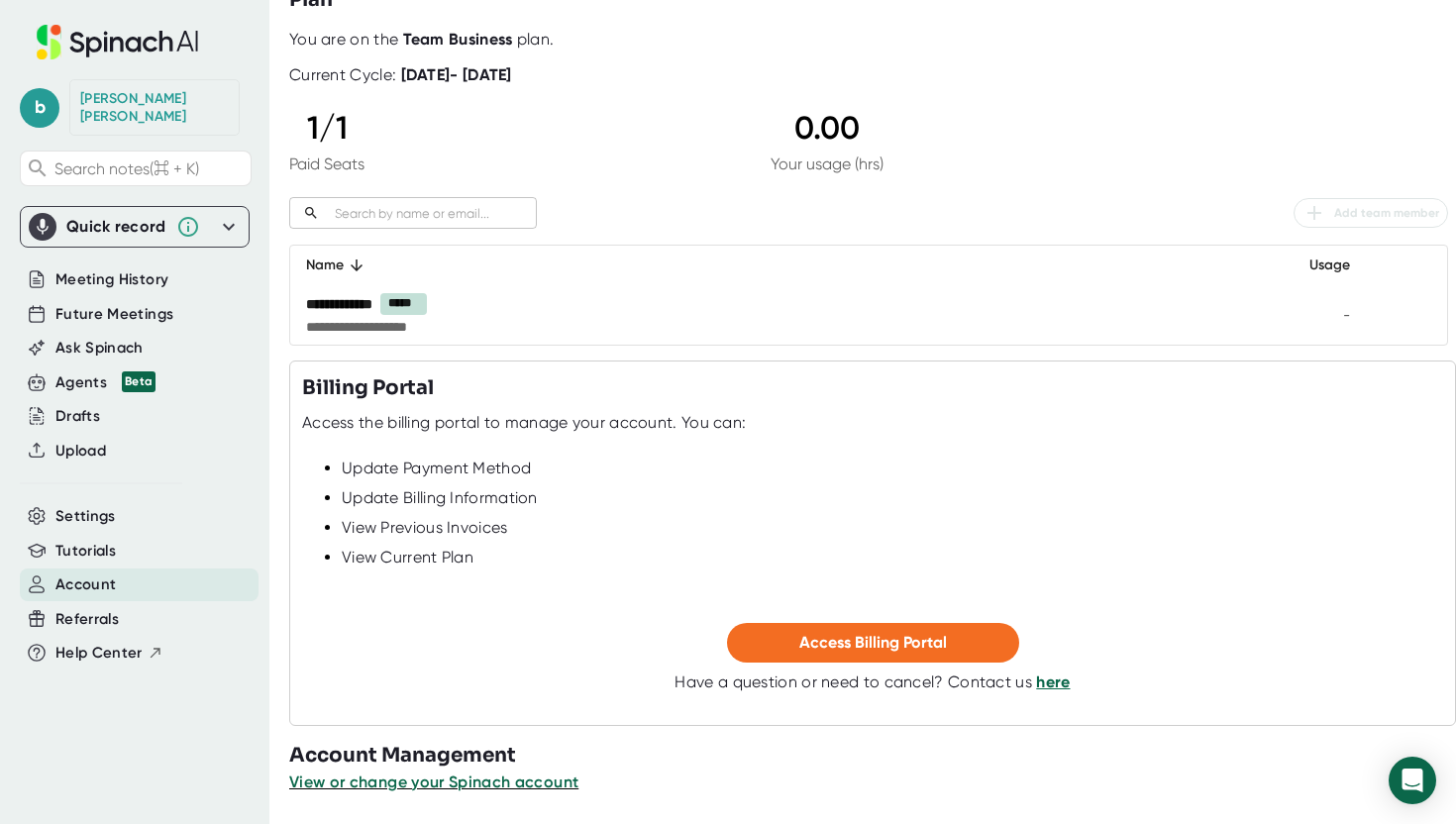 click at bounding box center [432, 213] 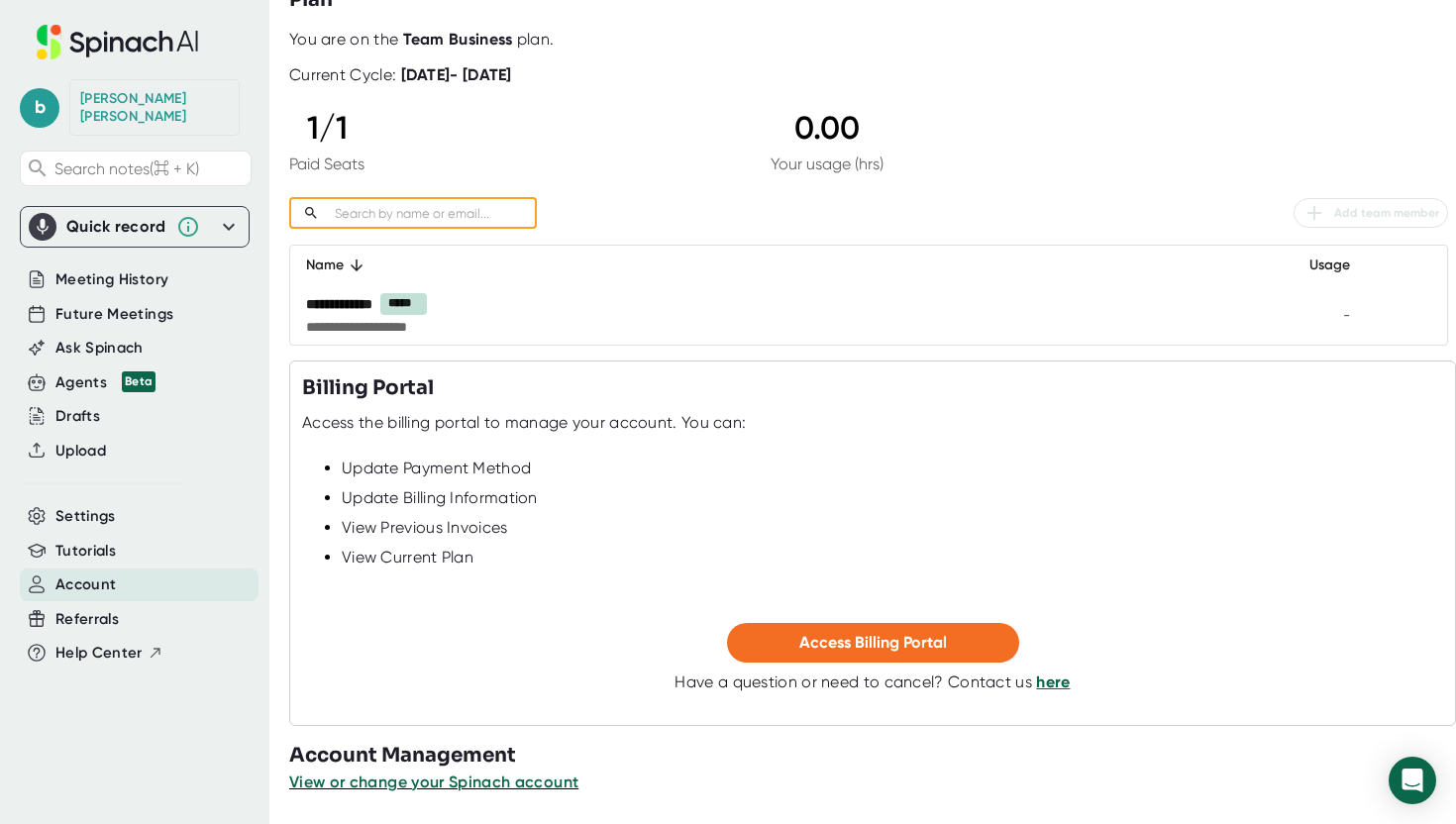 click at bounding box center [432, 213] 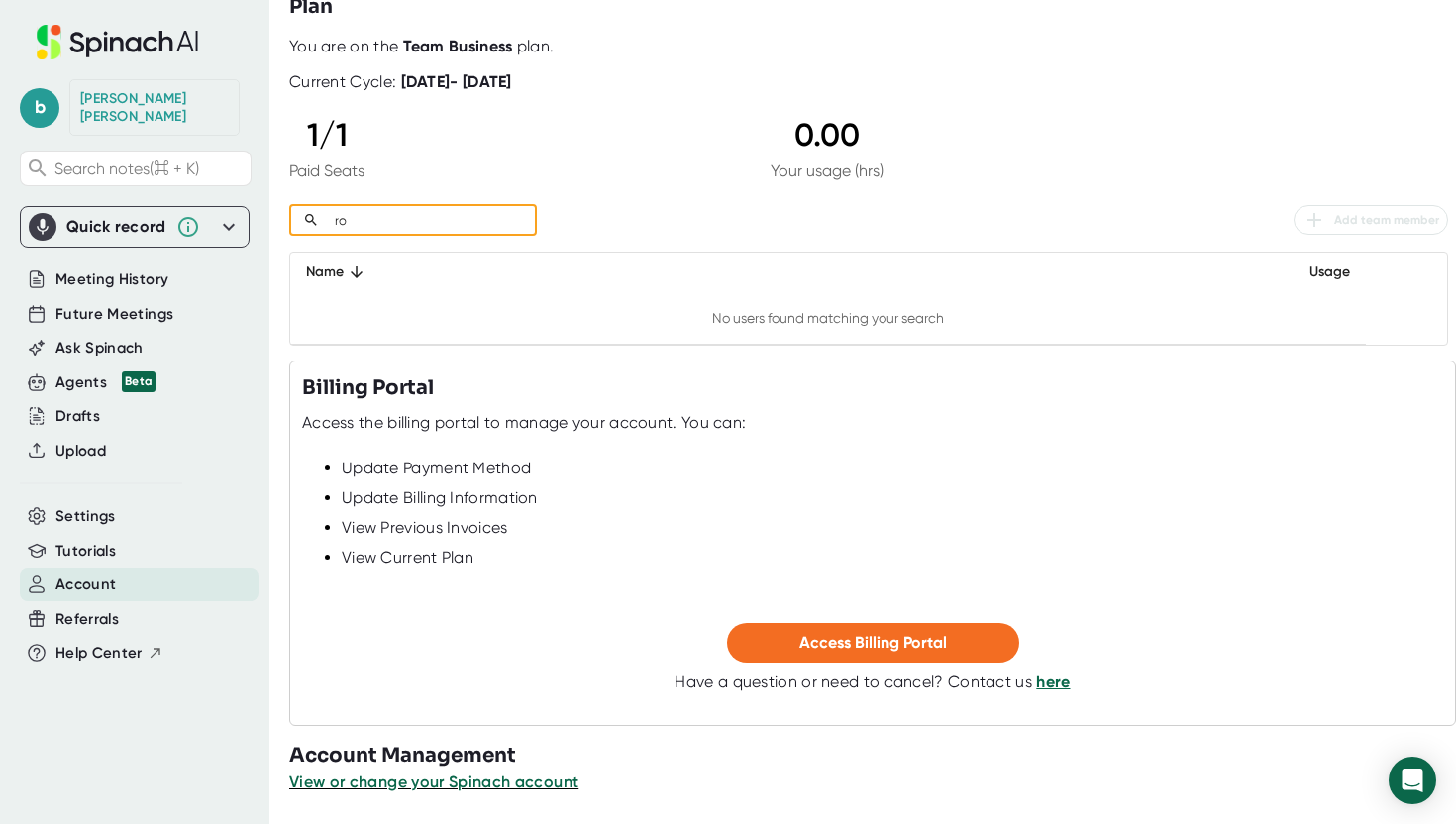 scroll, scrollTop: 91, scrollLeft: 0, axis: vertical 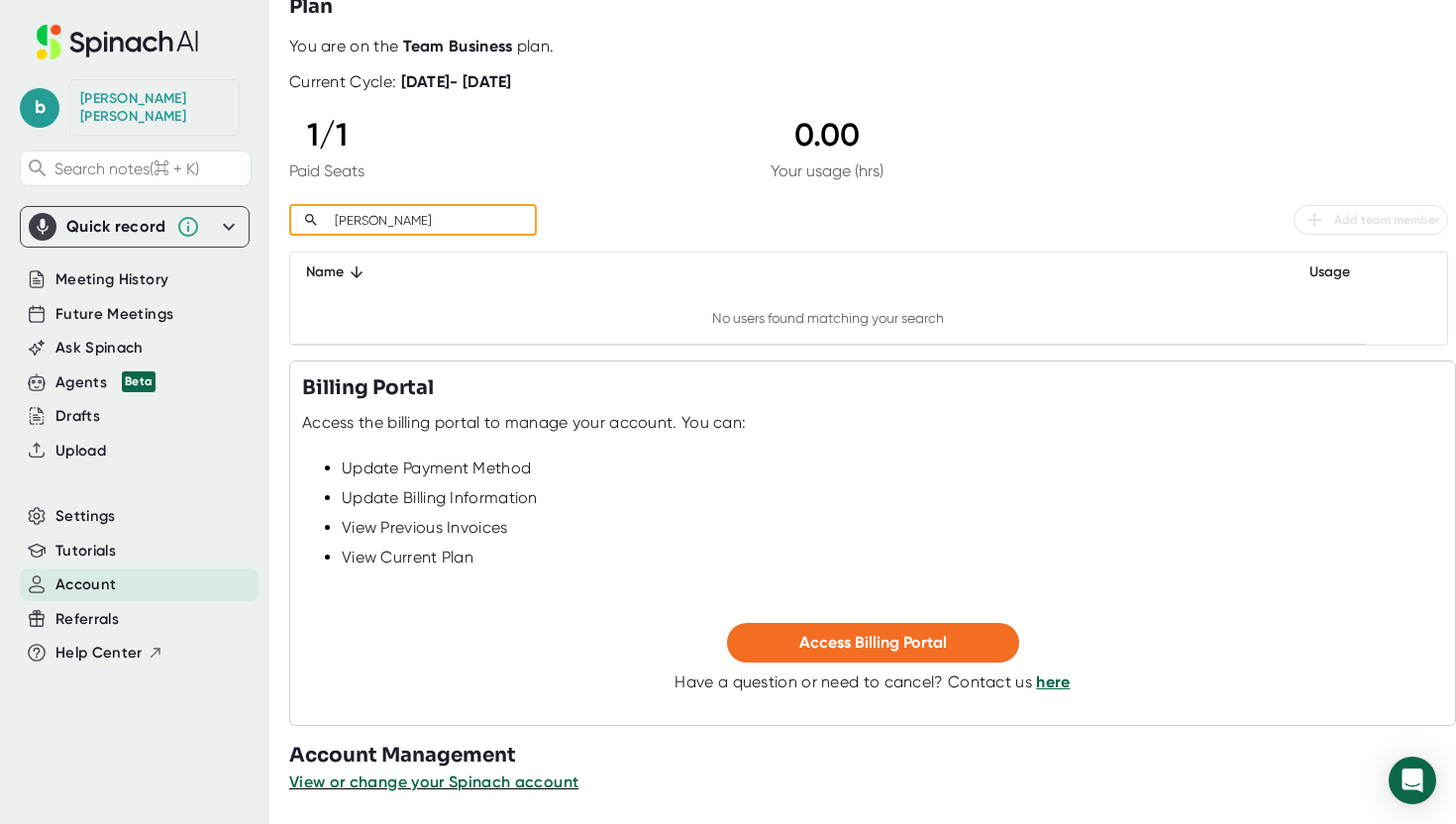 type on "roger" 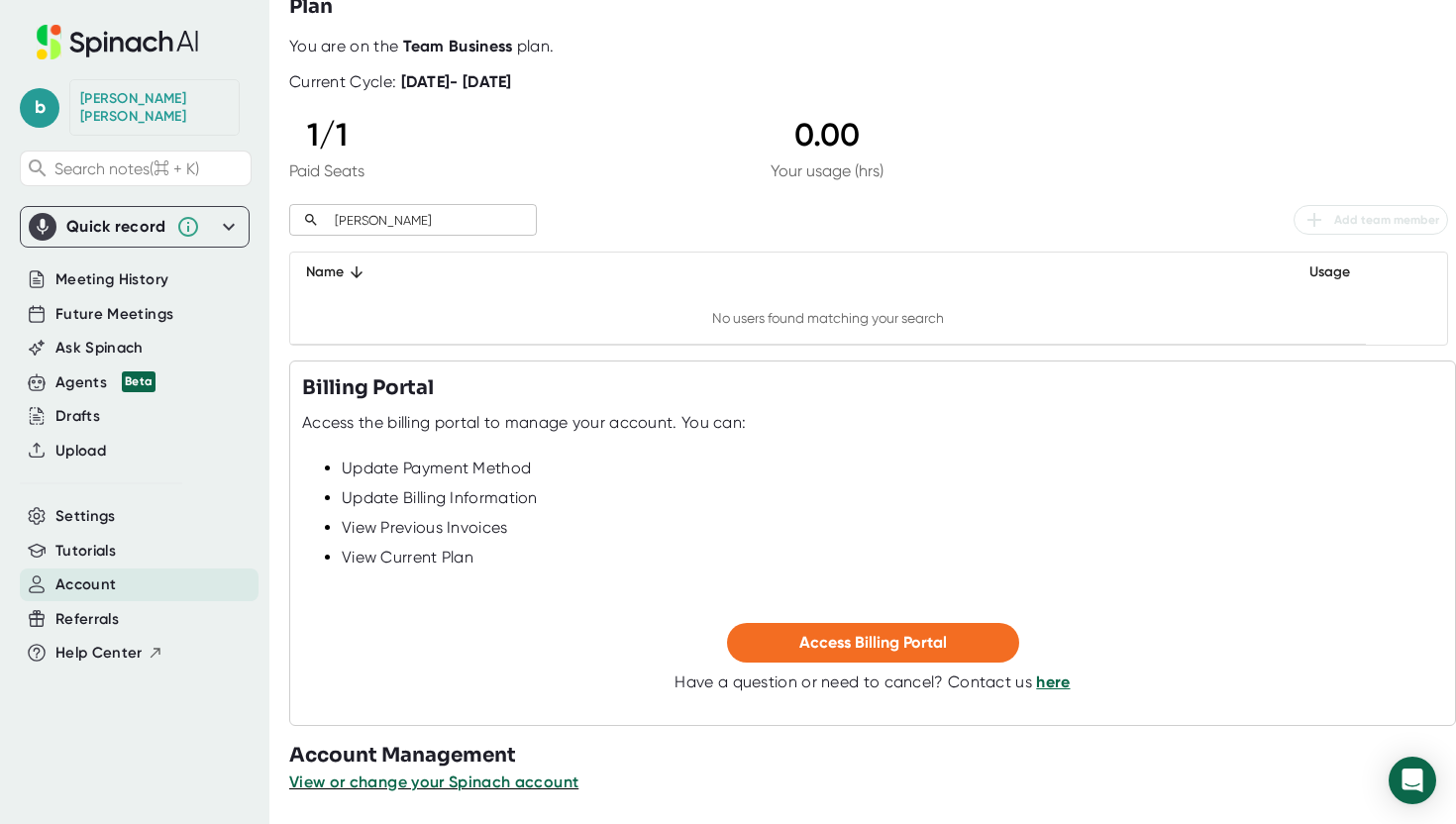 click on "Brian   Gewirtz" at bounding box center (155, 107) 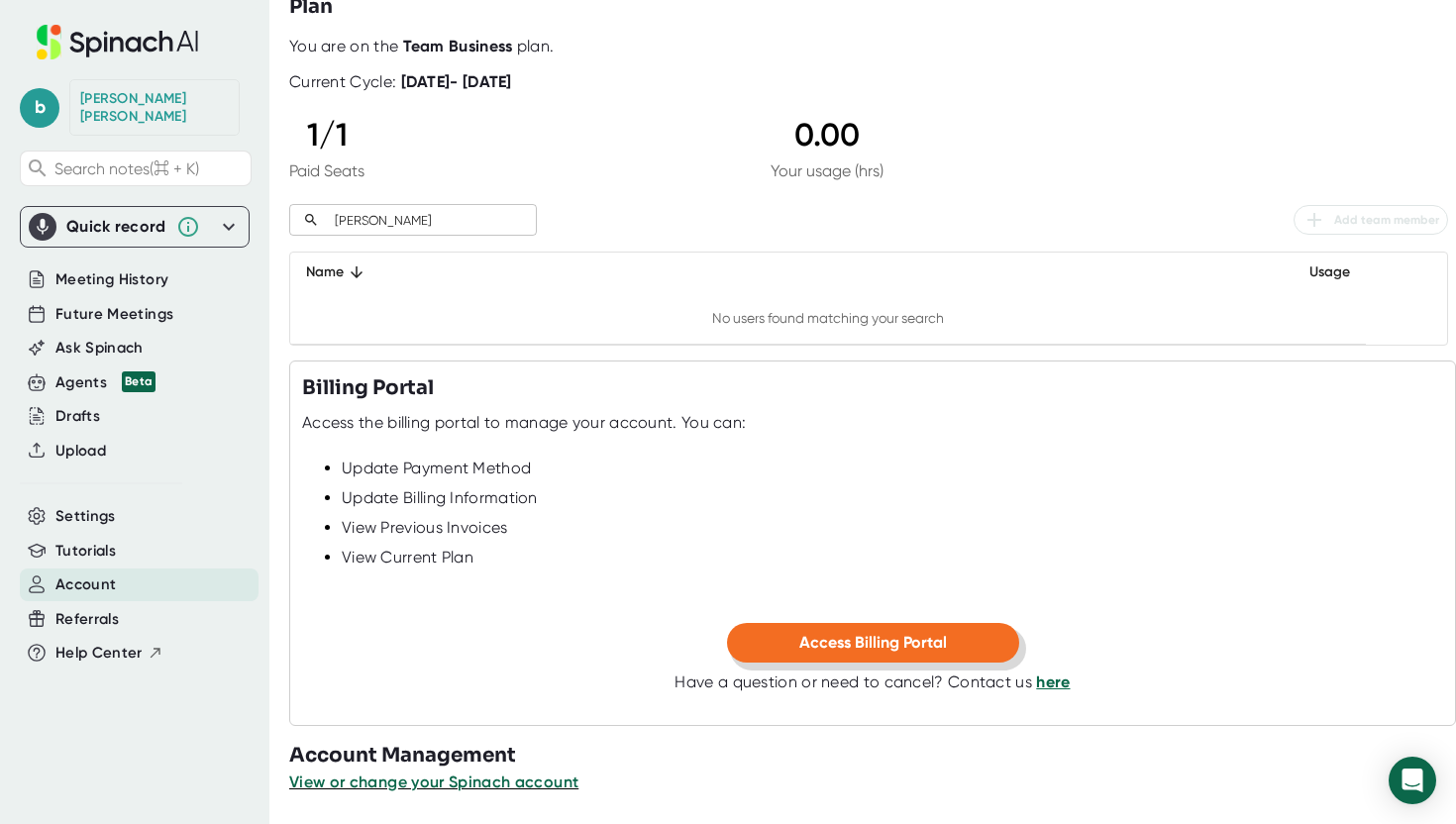 click on "Access Billing Portal" at bounding box center [873, 642] 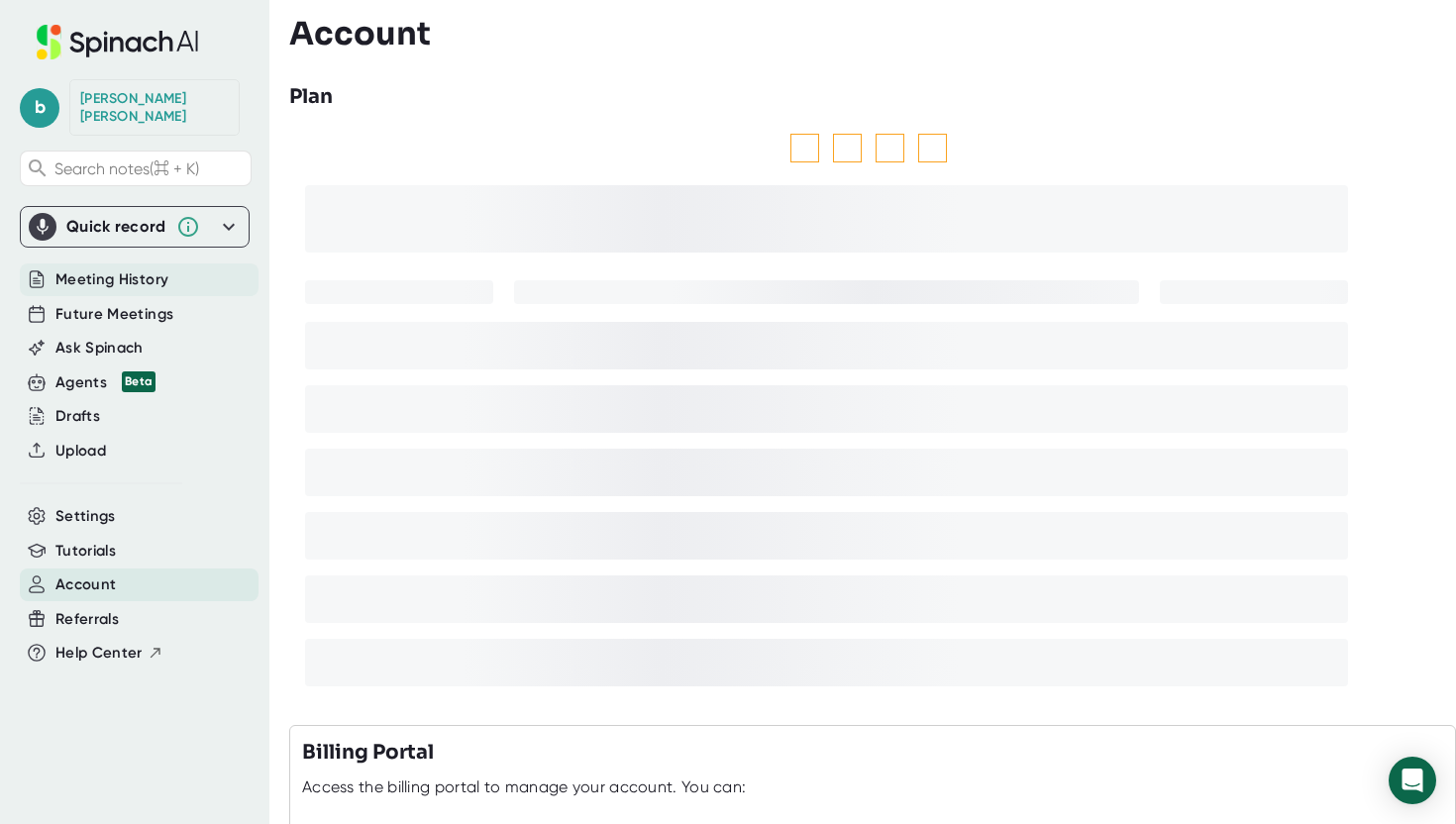scroll, scrollTop: 0, scrollLeft: 0, axis: both 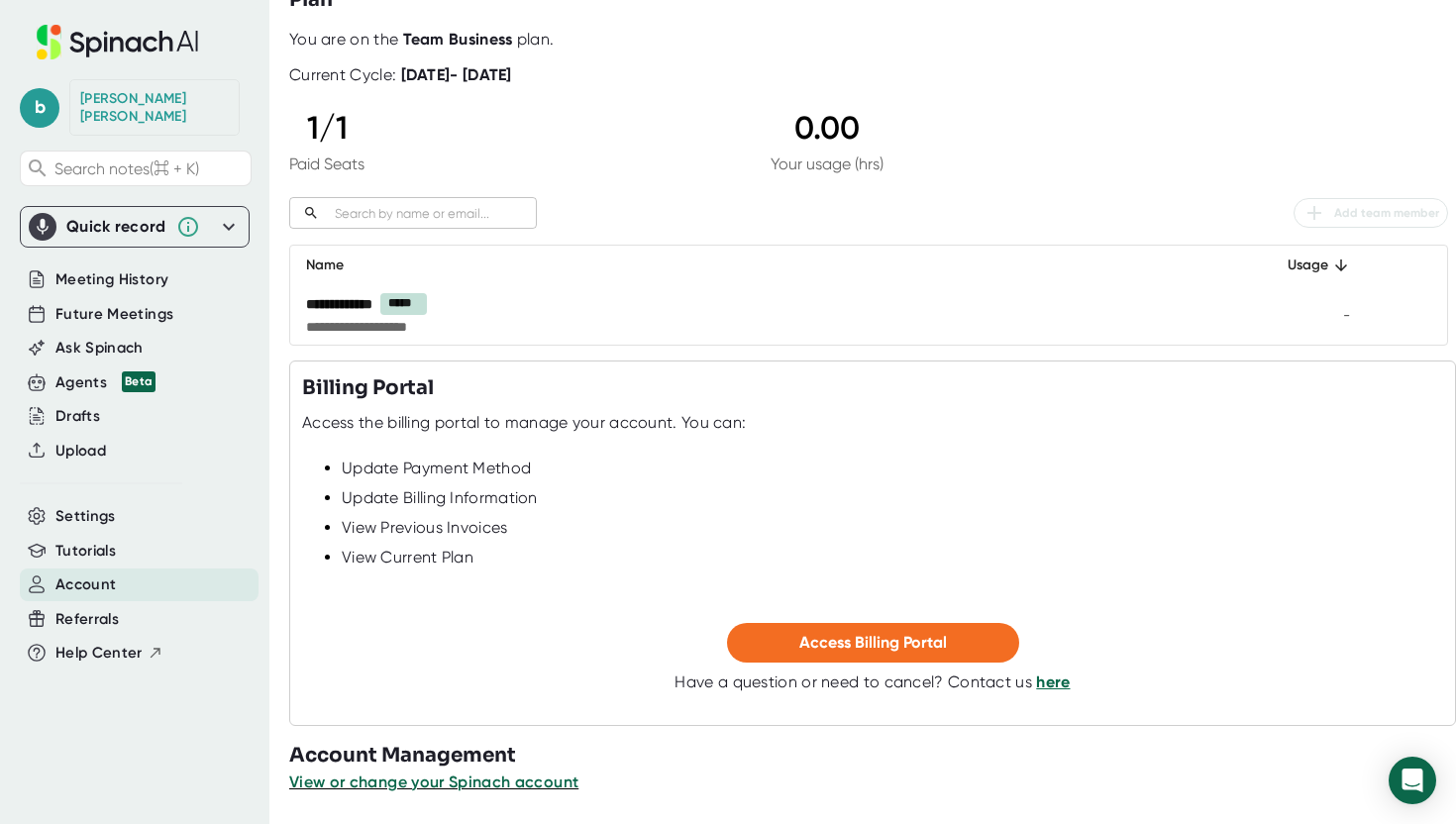 click at bounding box center (873, 809) 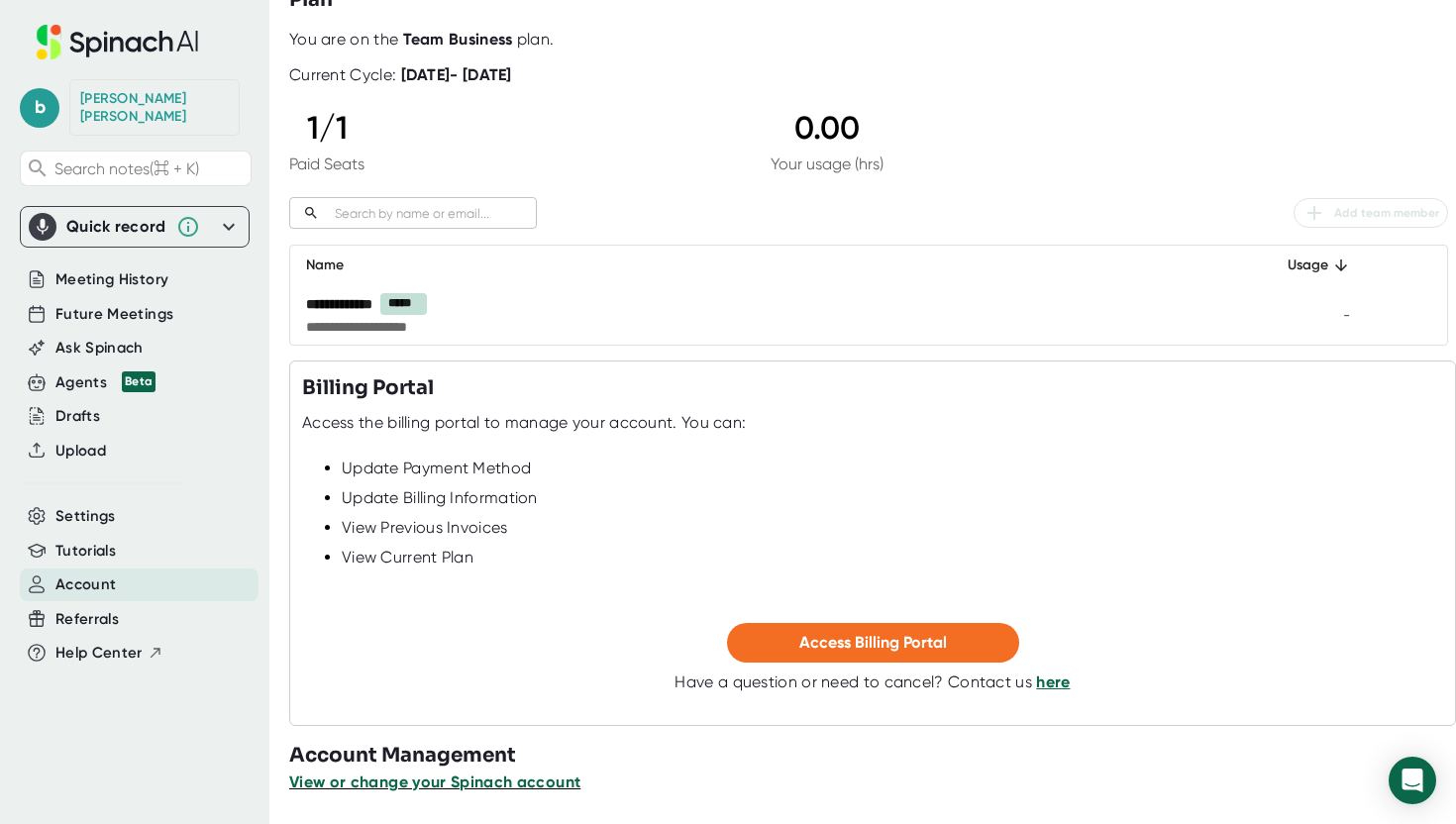 click on "View or change your Spinach account" at bounding box center [435, 781] 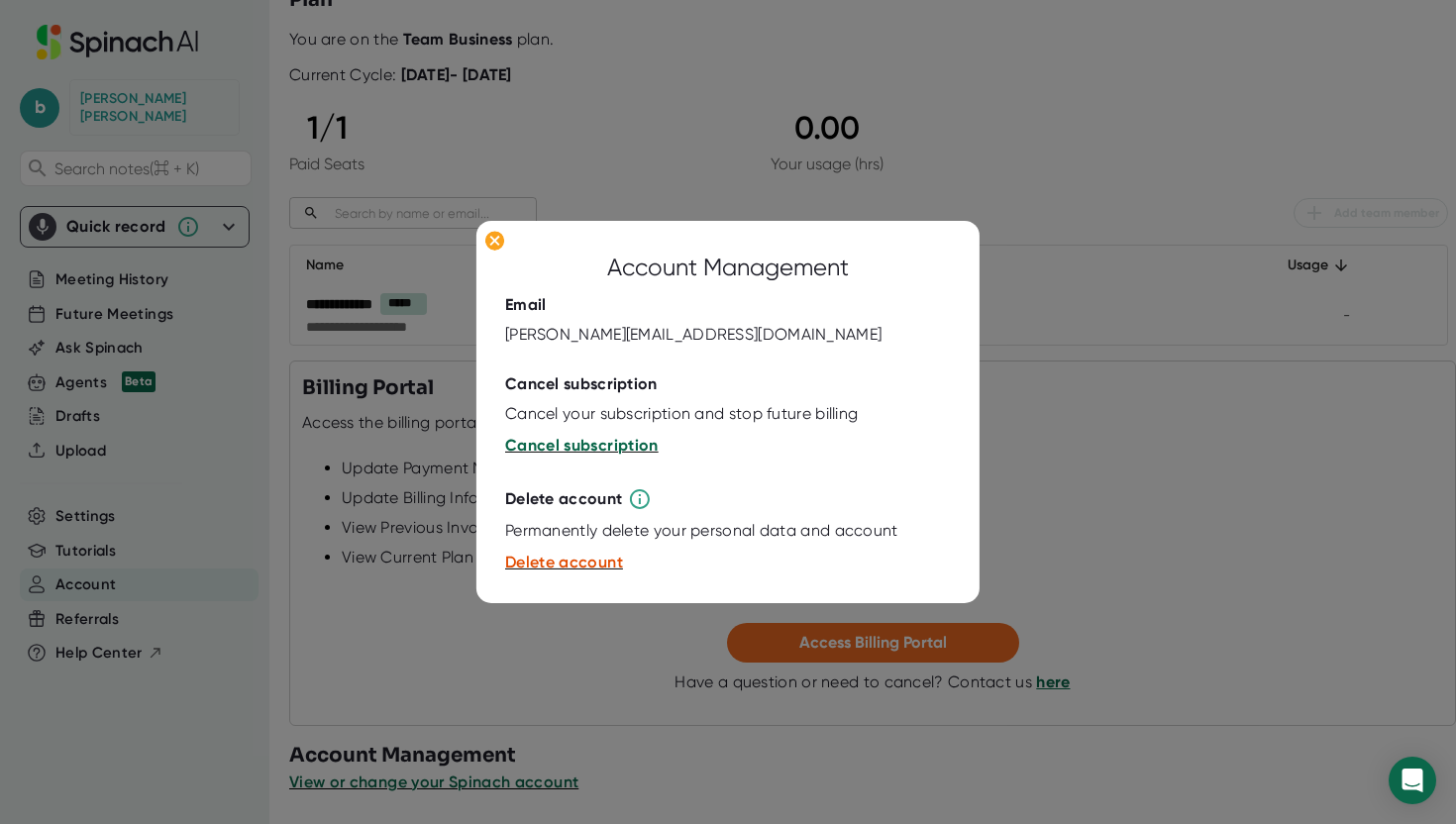 click on "Cancel subscription" at bounding box center [581, 445] 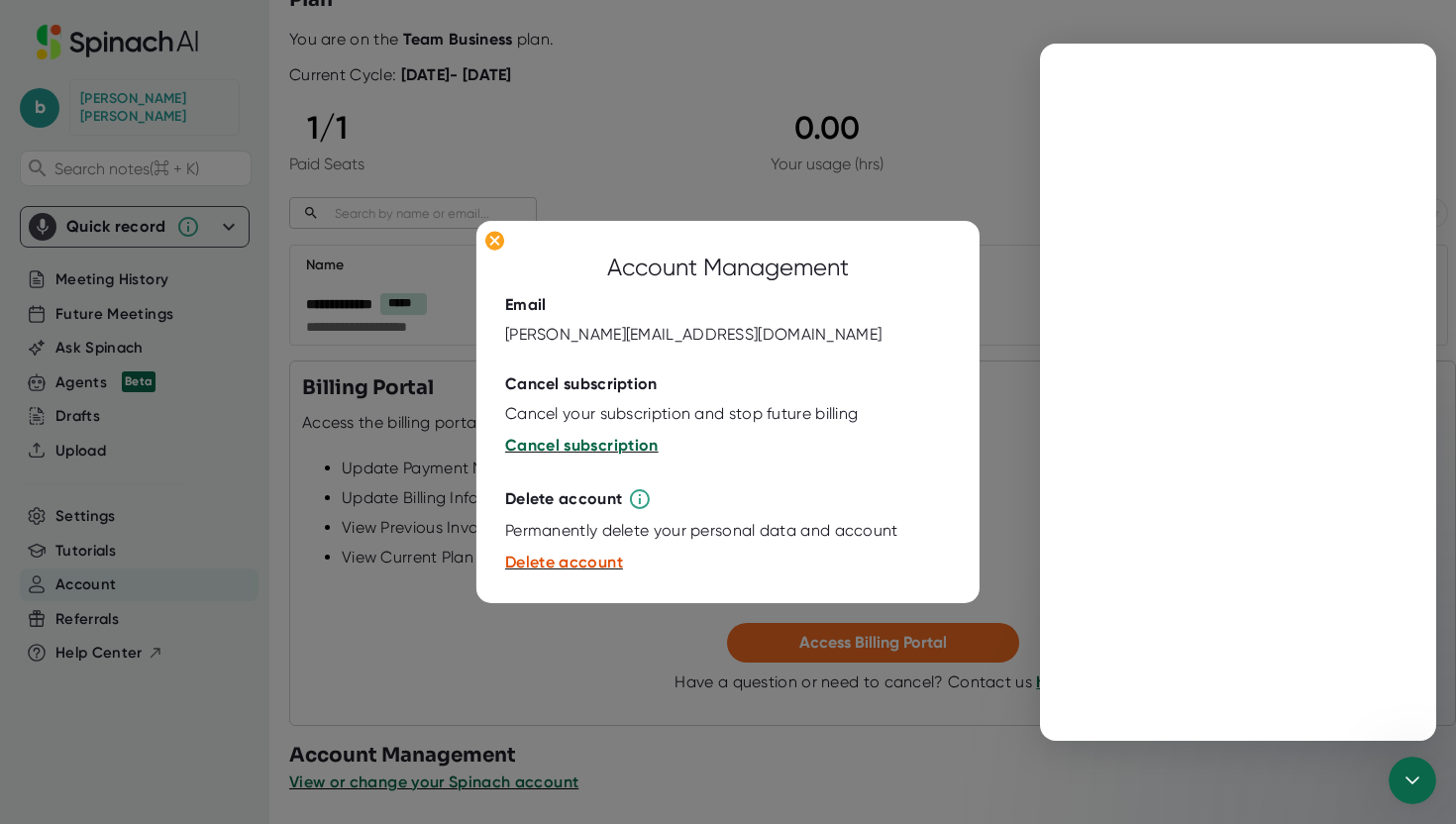 scroll, scrollTop: 0, scrollLeft: 0, axis: both 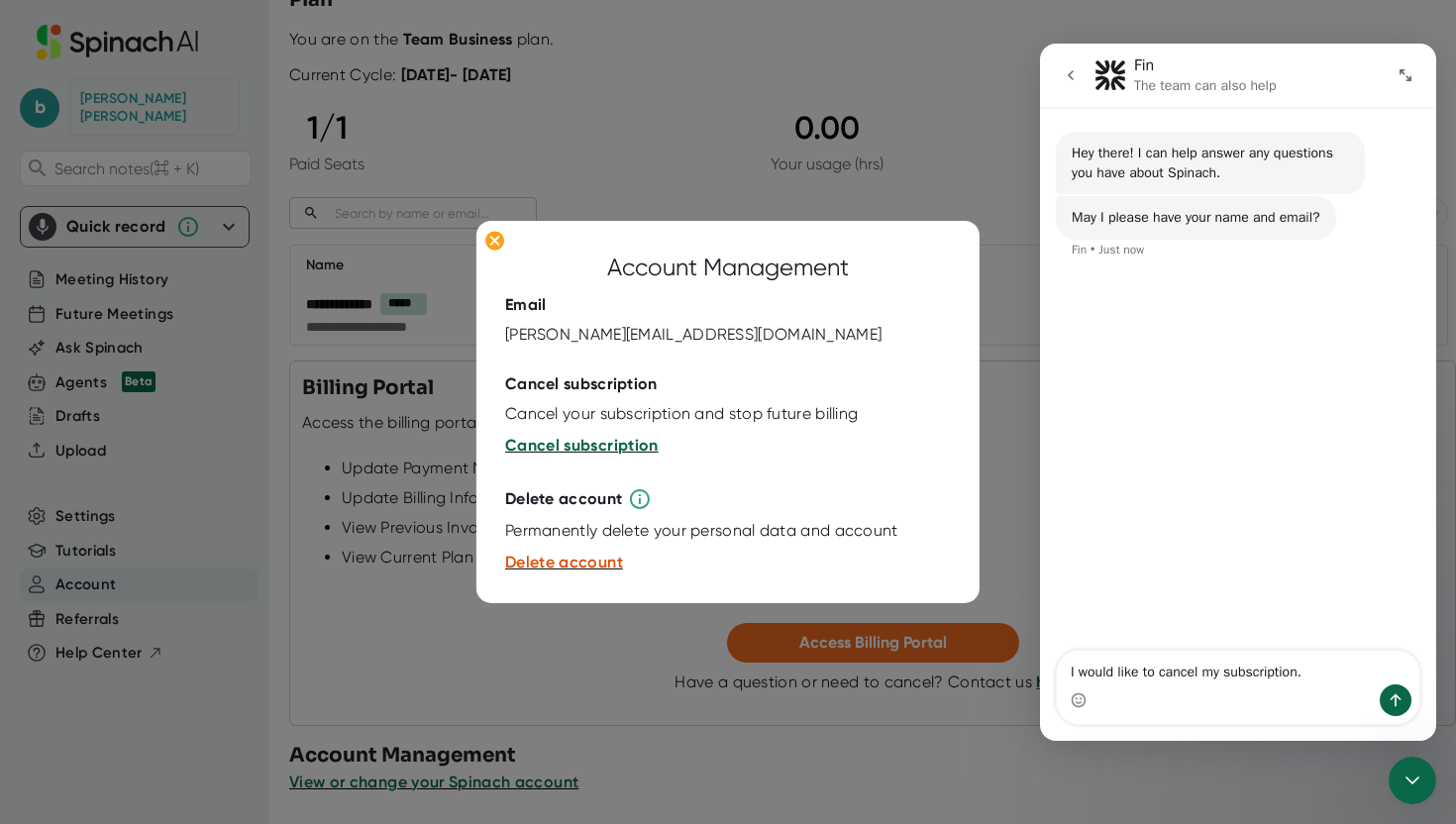 click on "Cancel subscription" at bounding box center [581, 445] 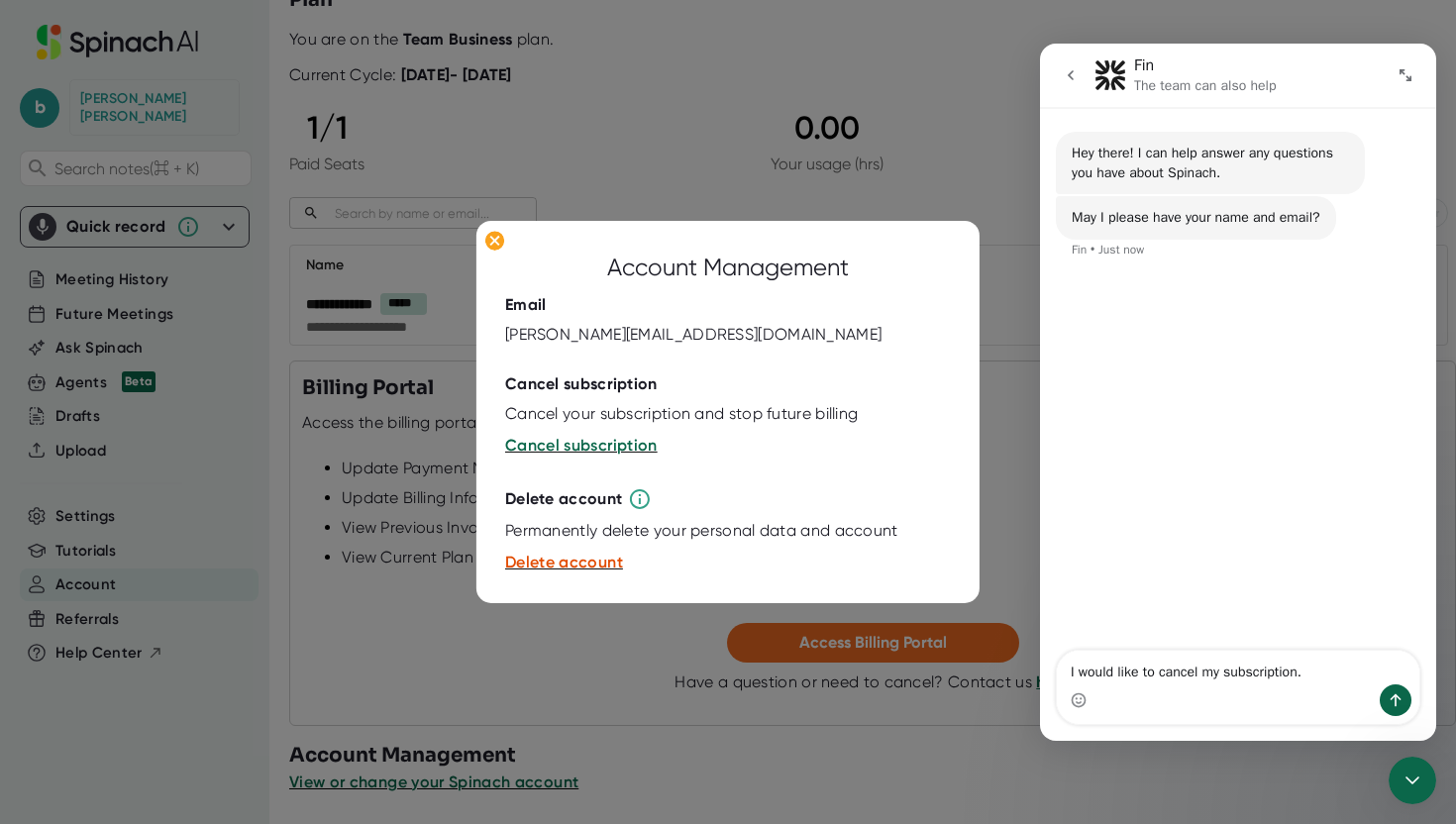 click at bounding box center (1238, 700) 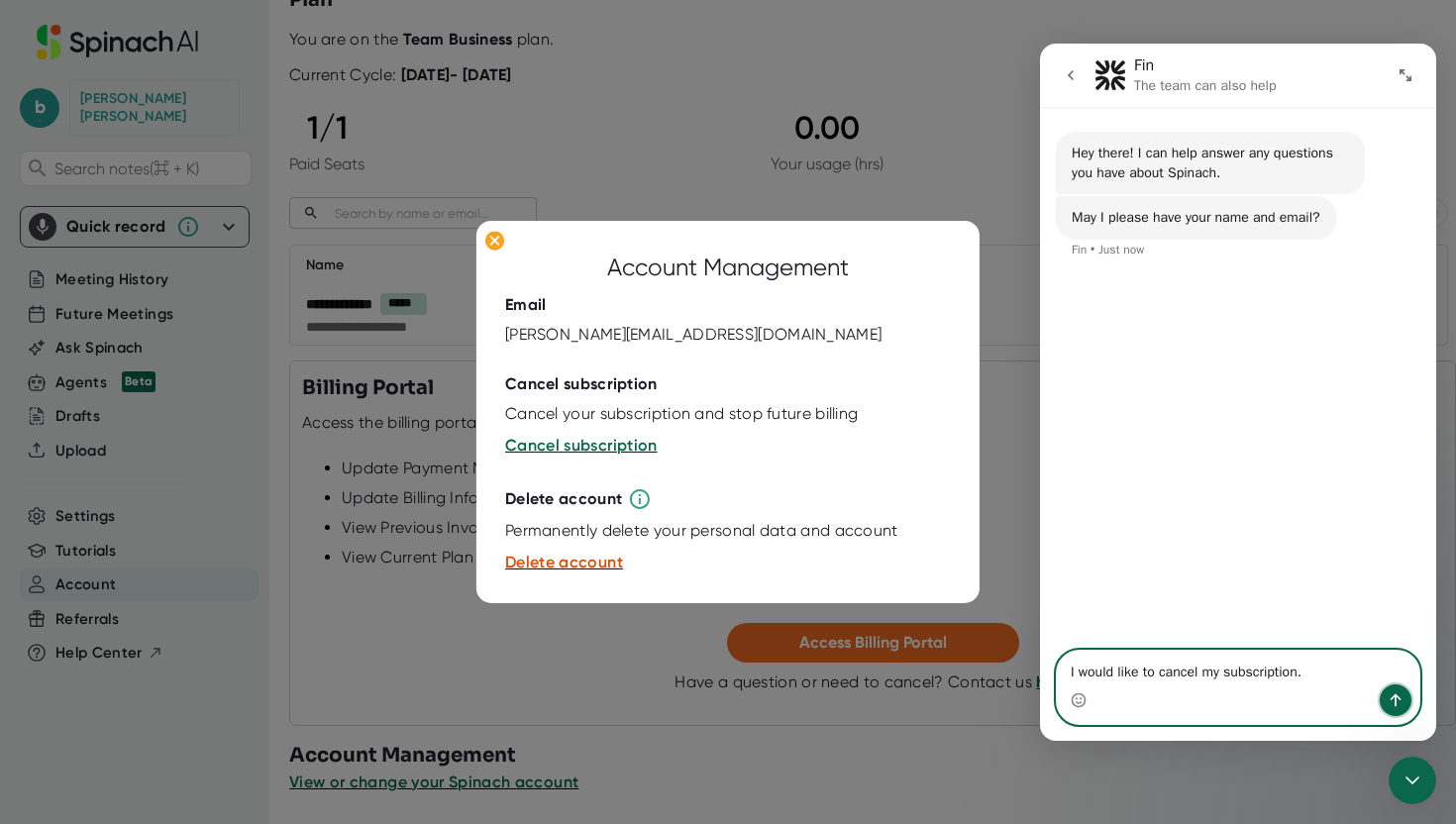 click at bounding box center (1396, 700) 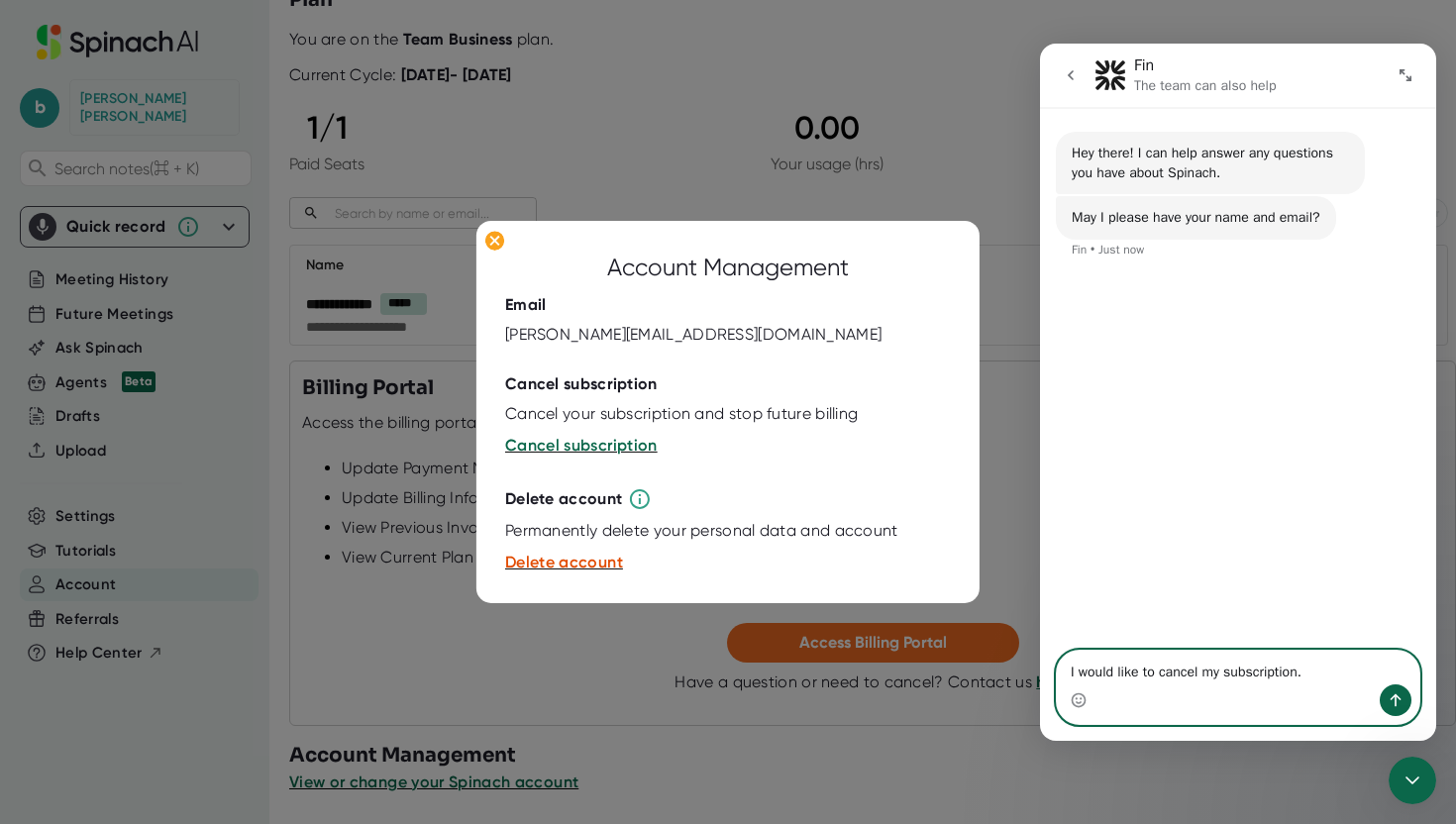 type 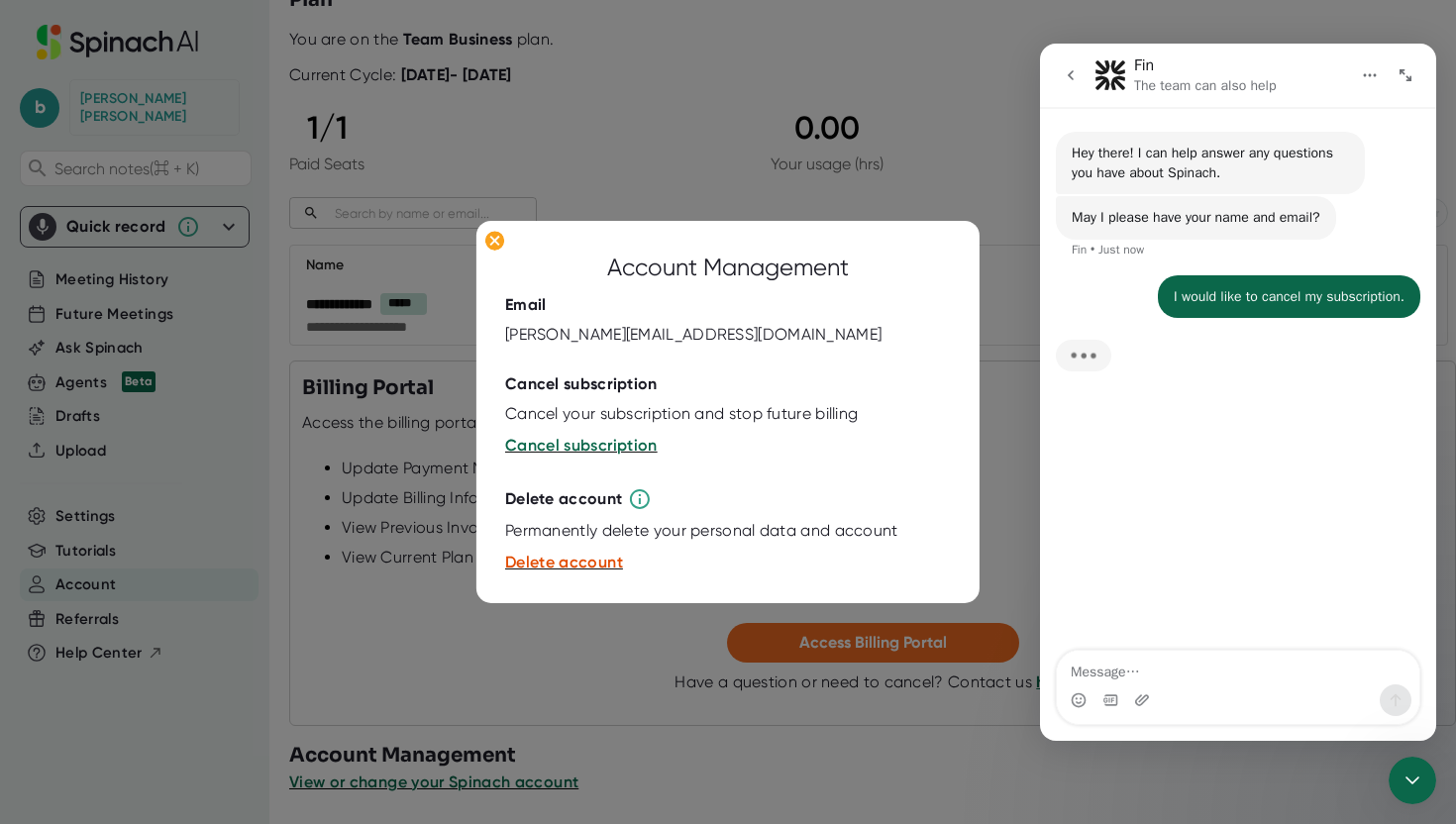 scroll, scrollTop: 3, scrollLeft: 0, axis: vertical 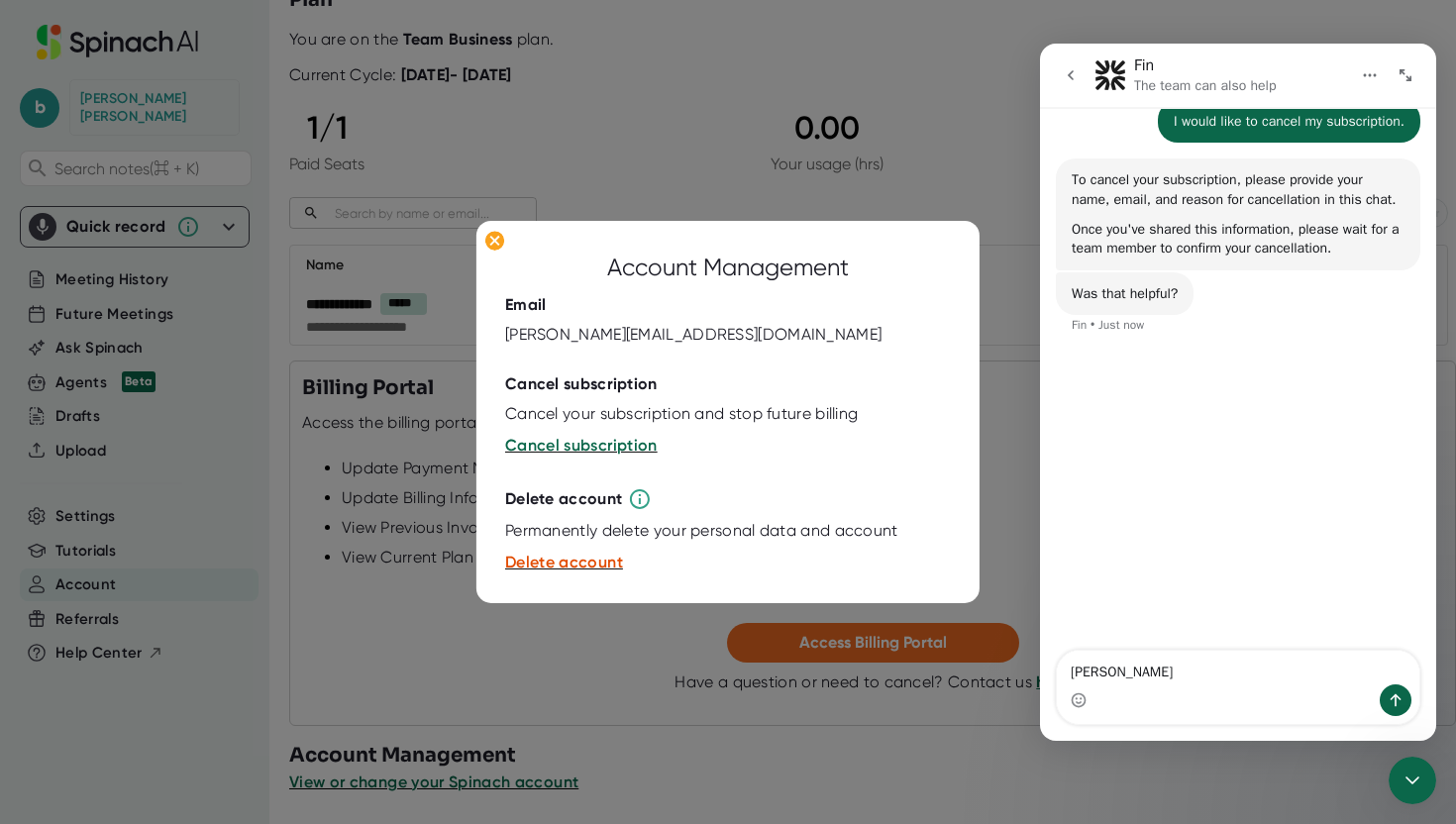 type on "Brian Gewirtz" 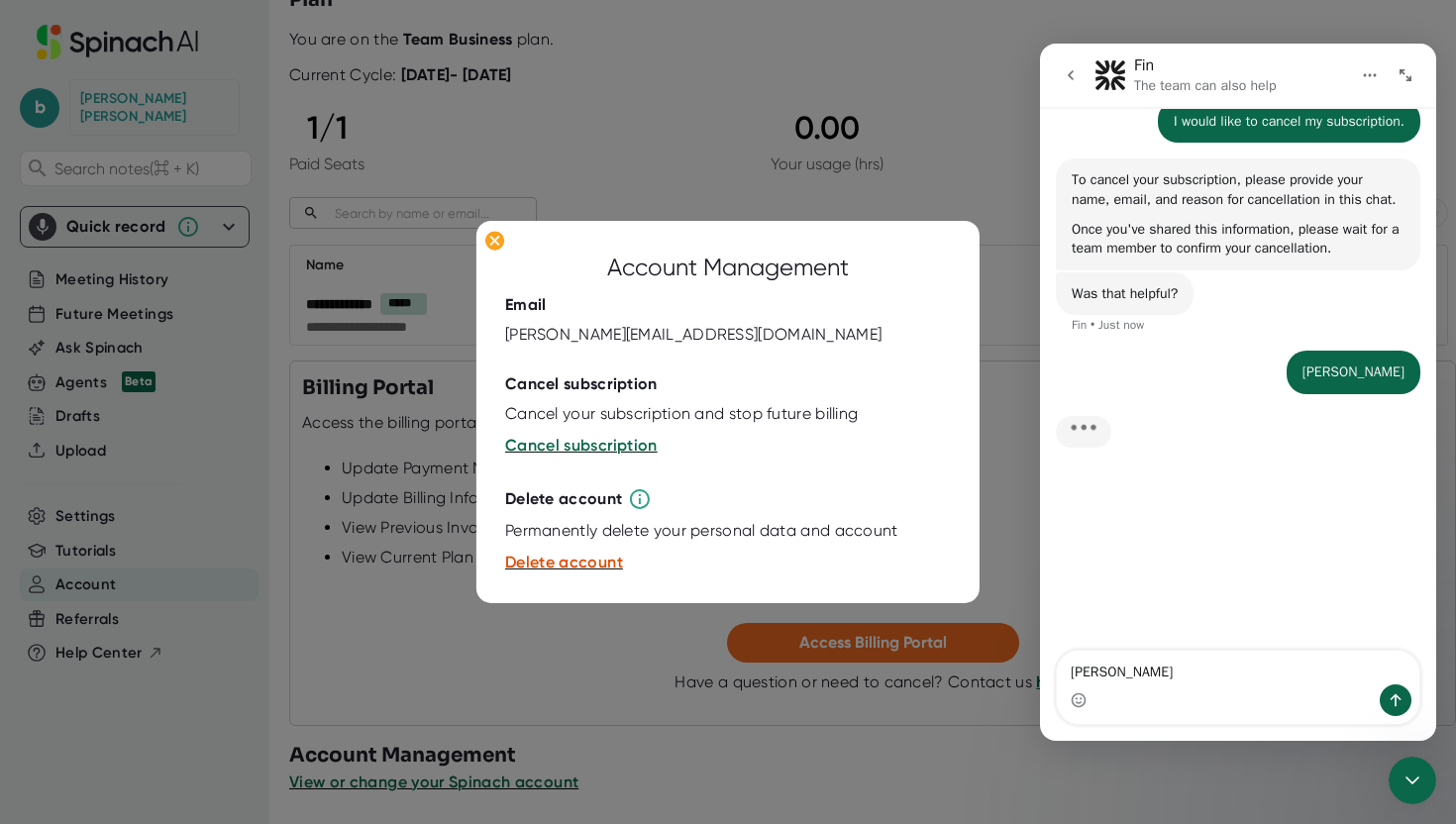 type on "brian@shokworks.io" 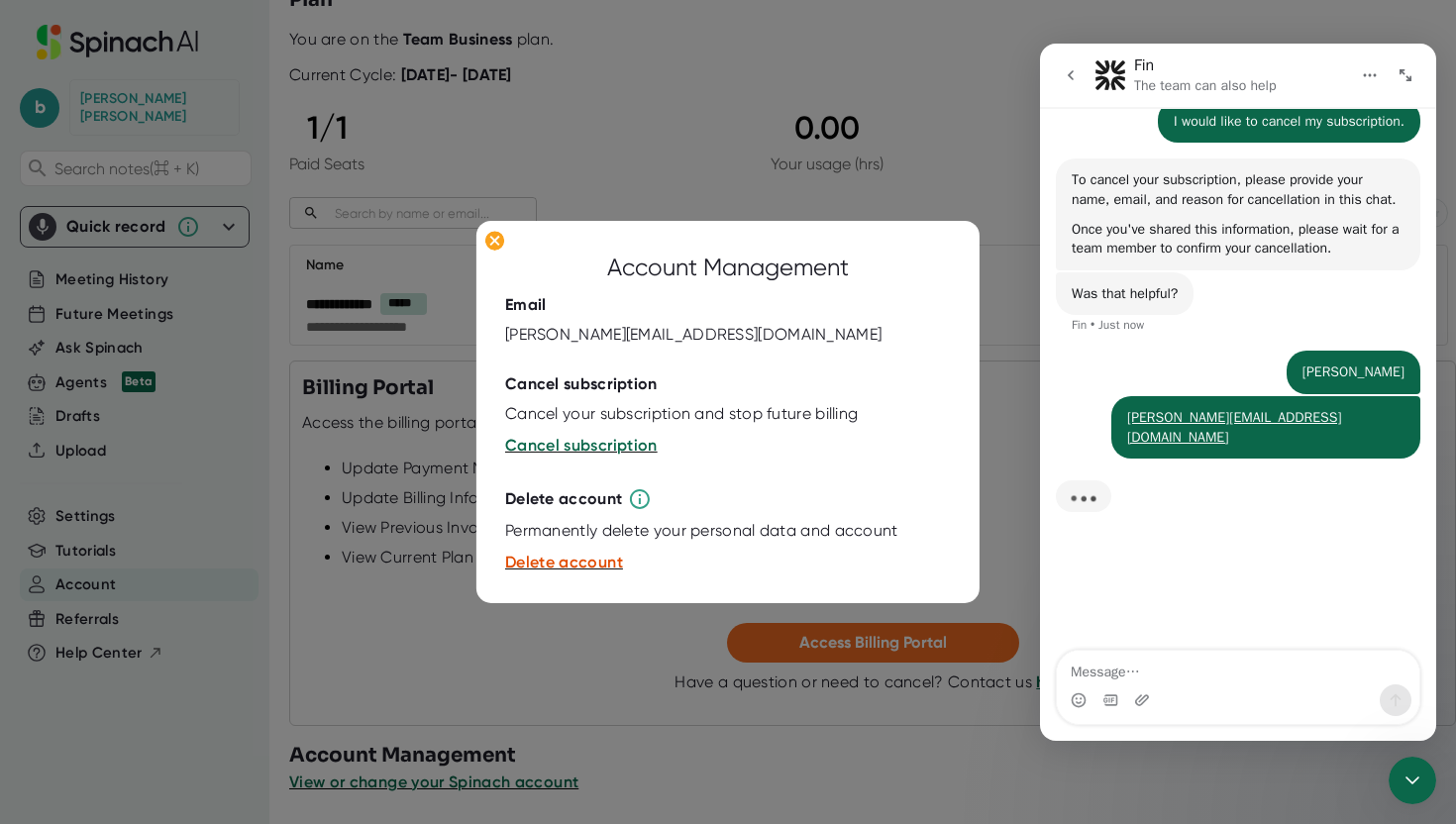 click at bounding box center [1238, 668] 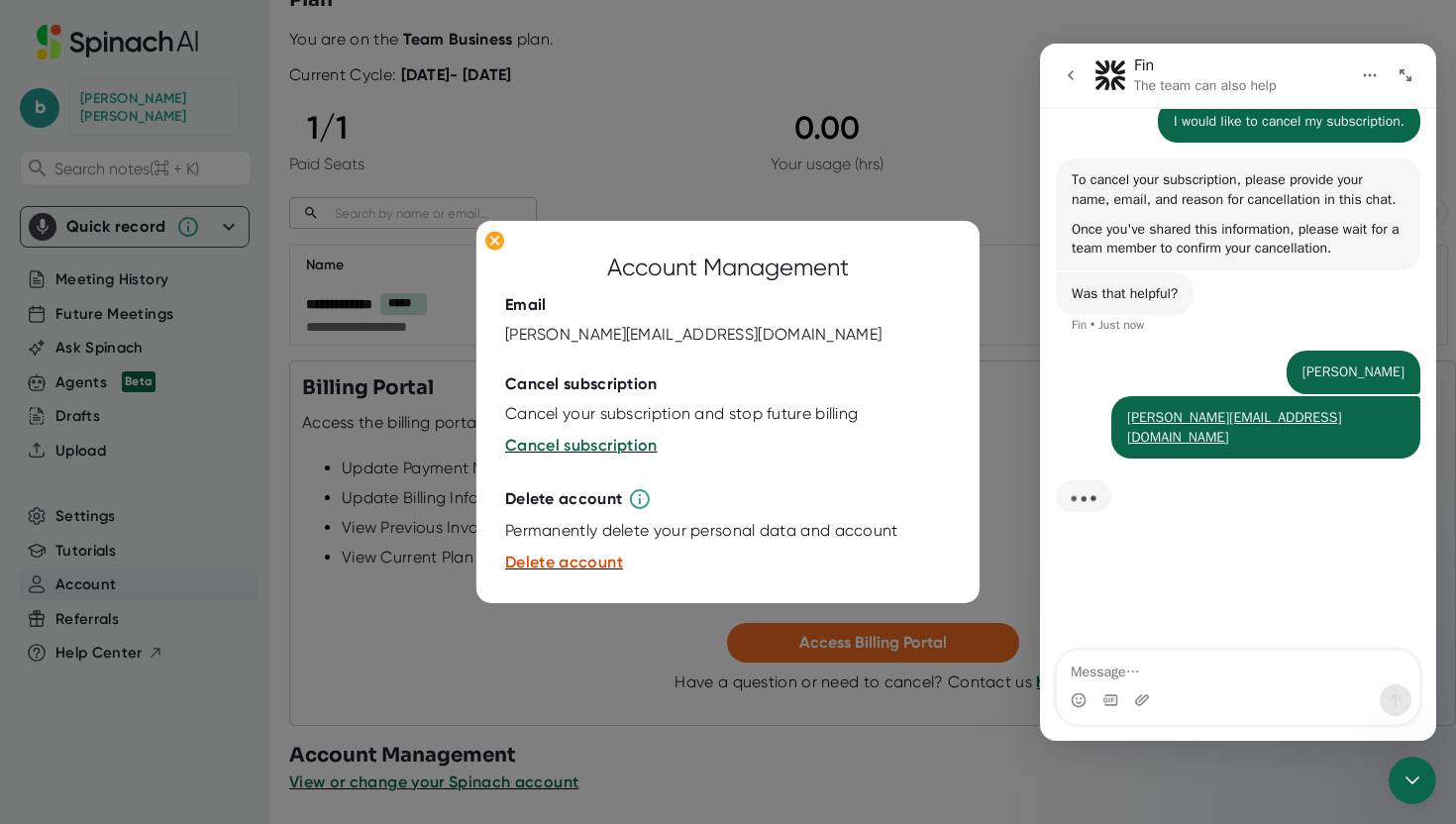 type on "I" 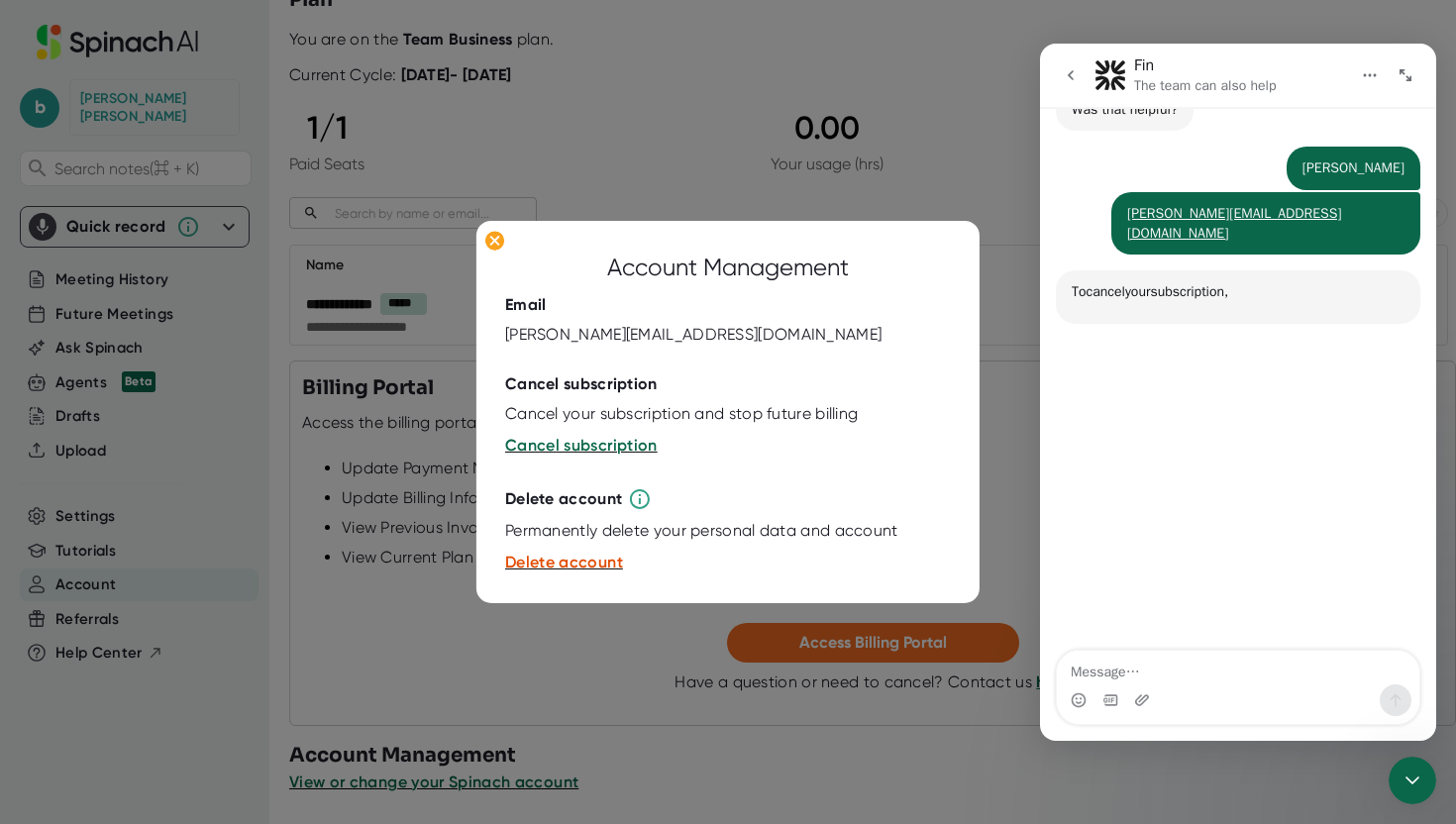 scroll, scrollTop: 448, scrollLeft: 0, axis: vertical 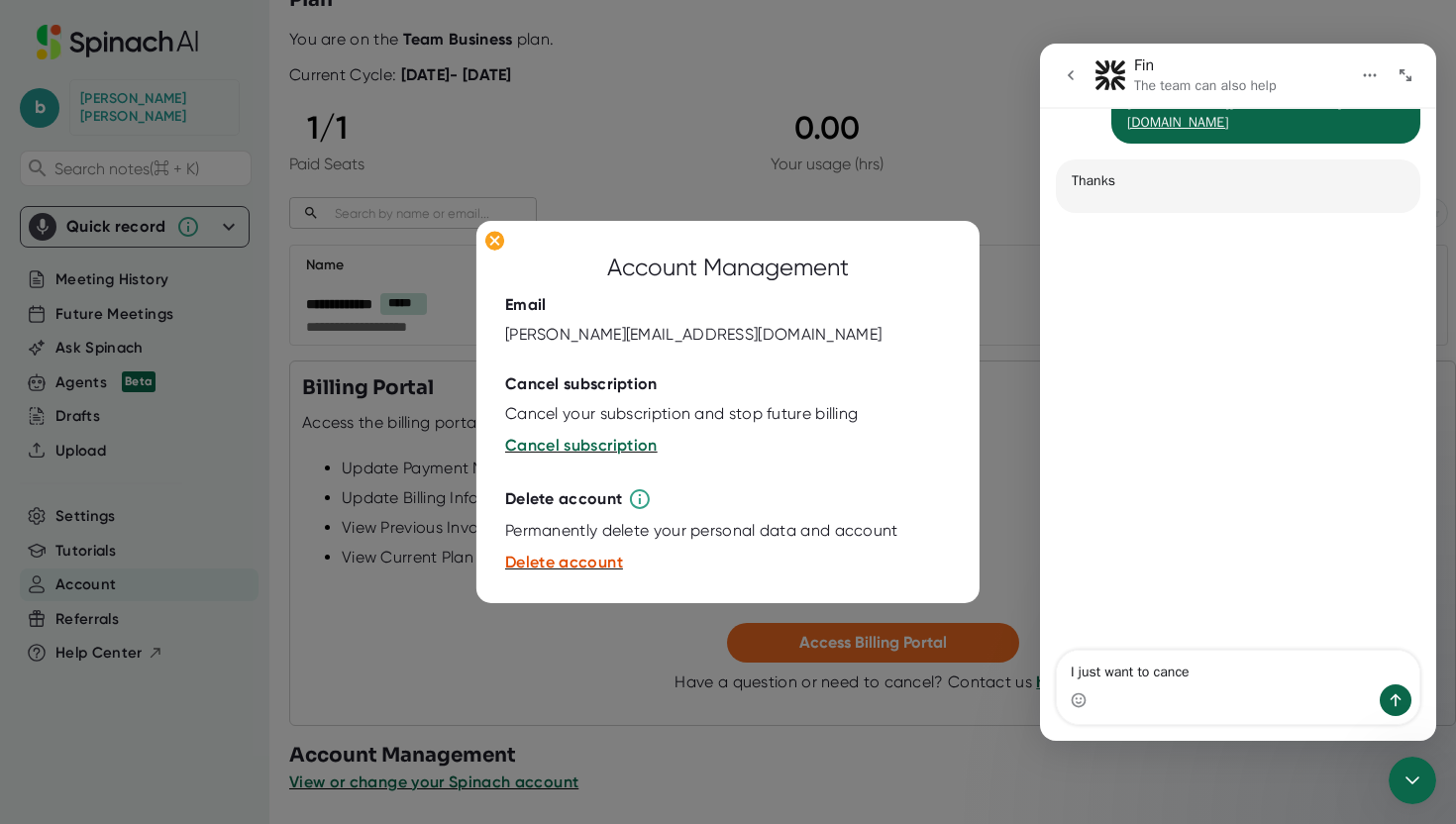 type on "I just want to cancel" 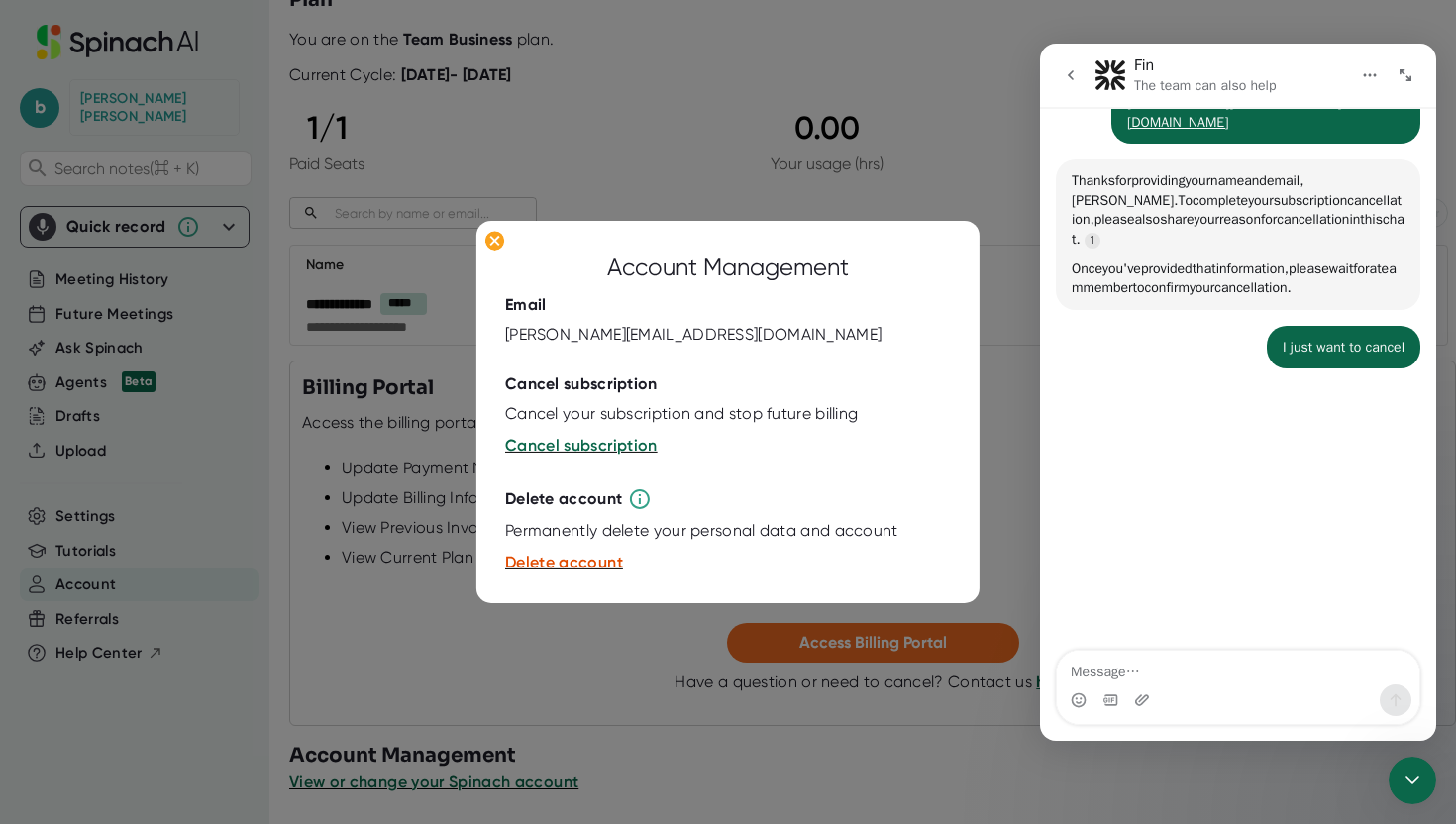 click at bounding box center (1238, 668) 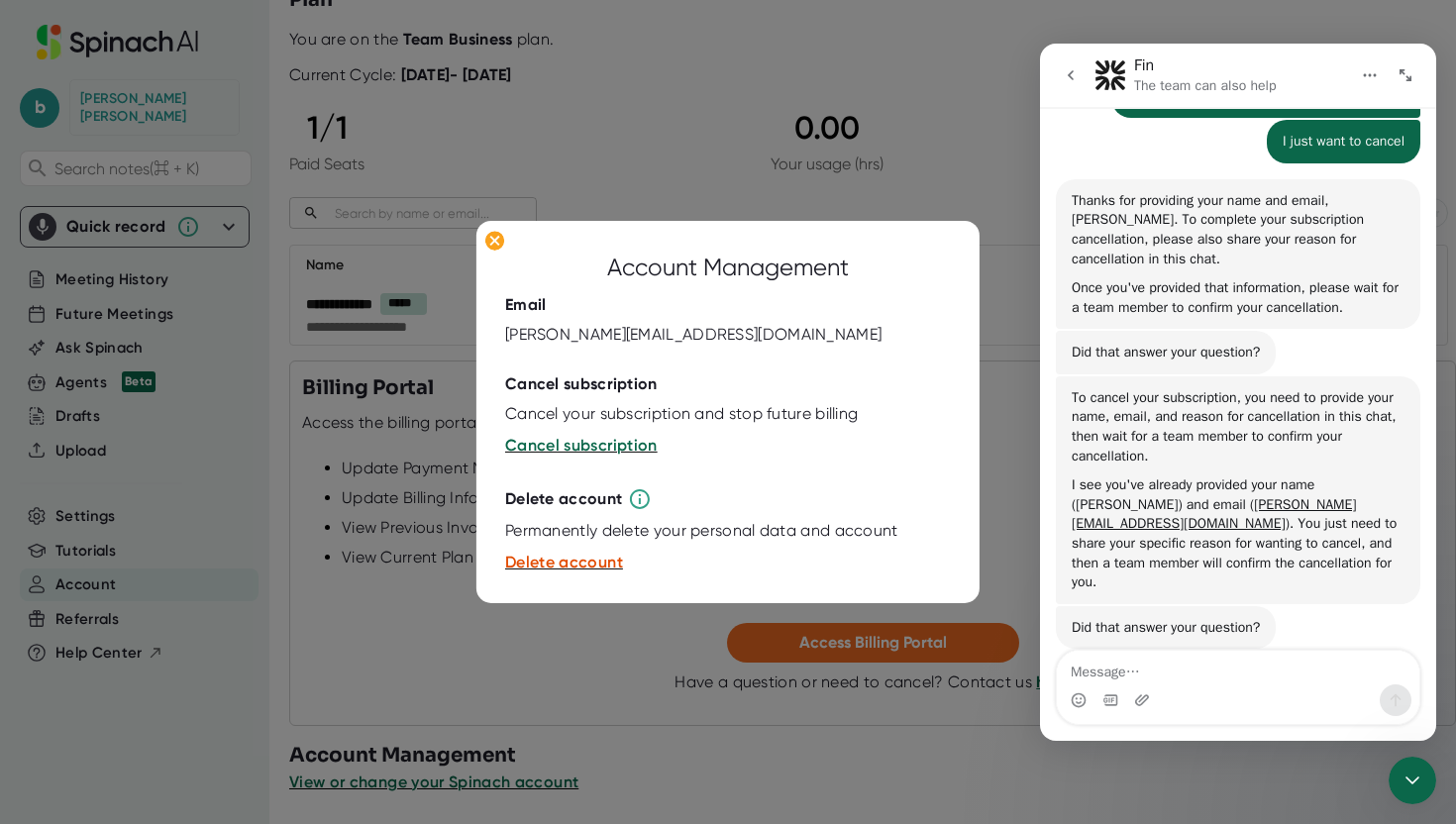 scroll, scrollTop: 477, scrollLeft: 0, axis: vertical 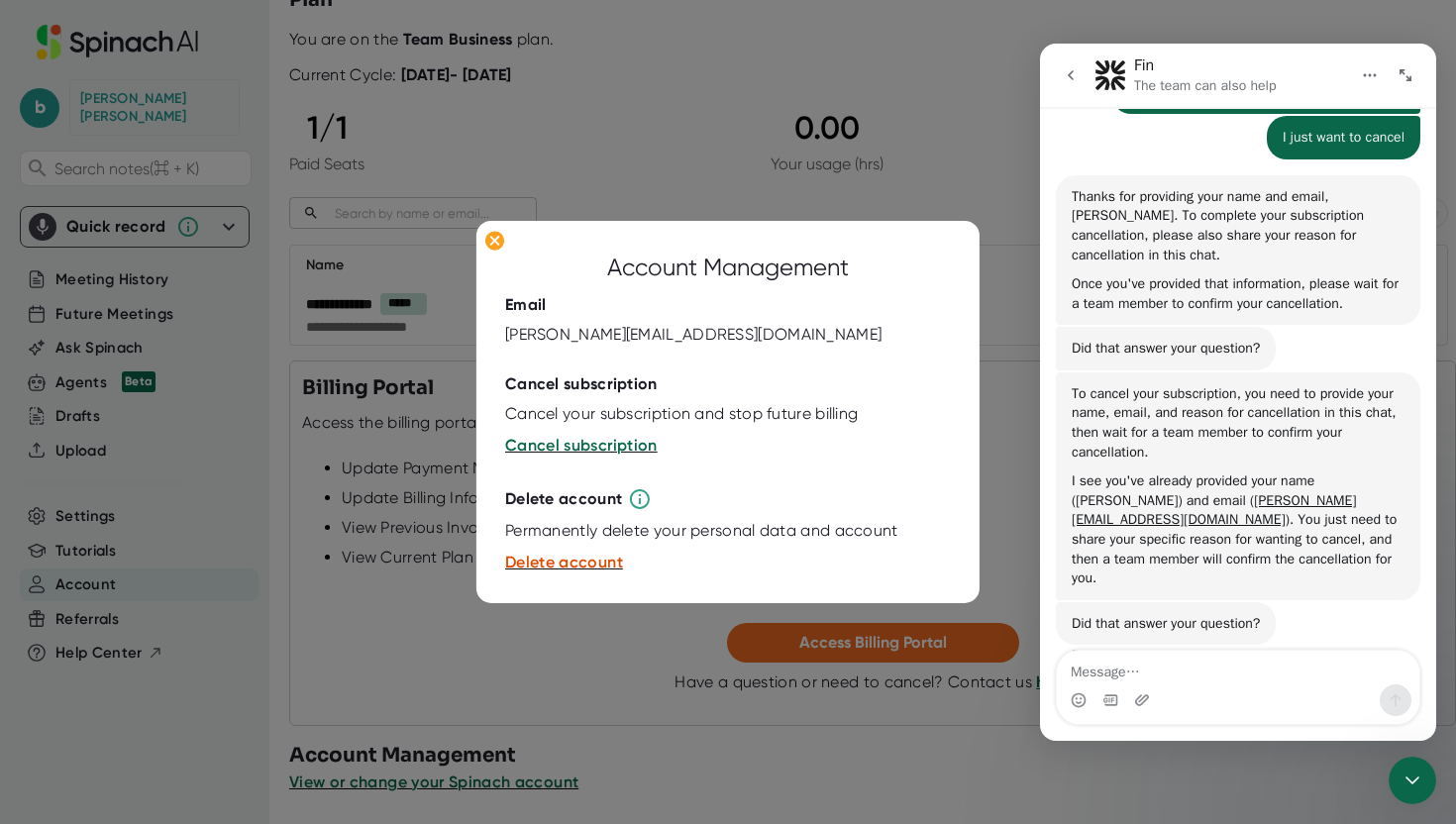 click at bounding box center [1238, 700] 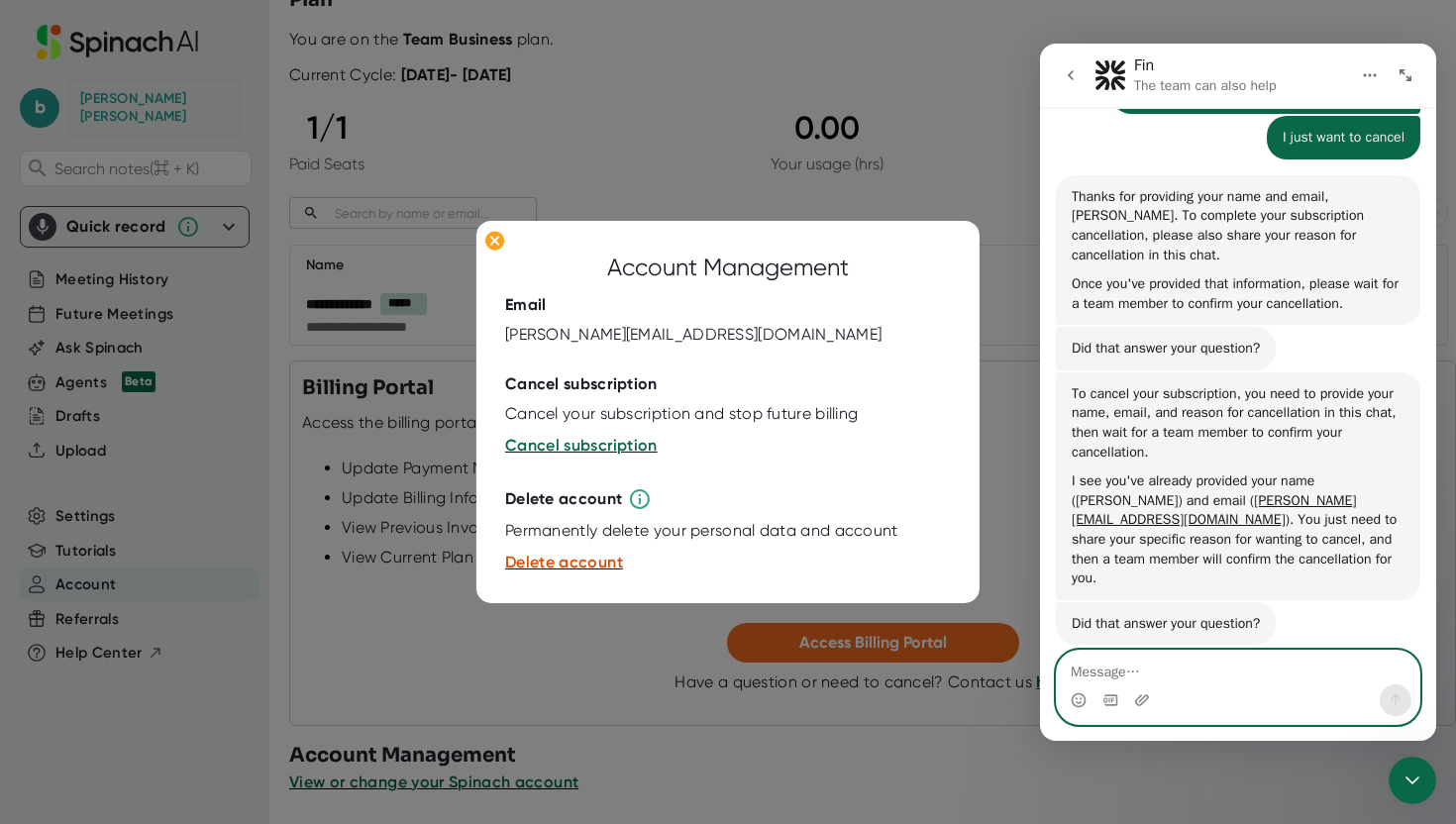 click at bounding box center [1238, 668] 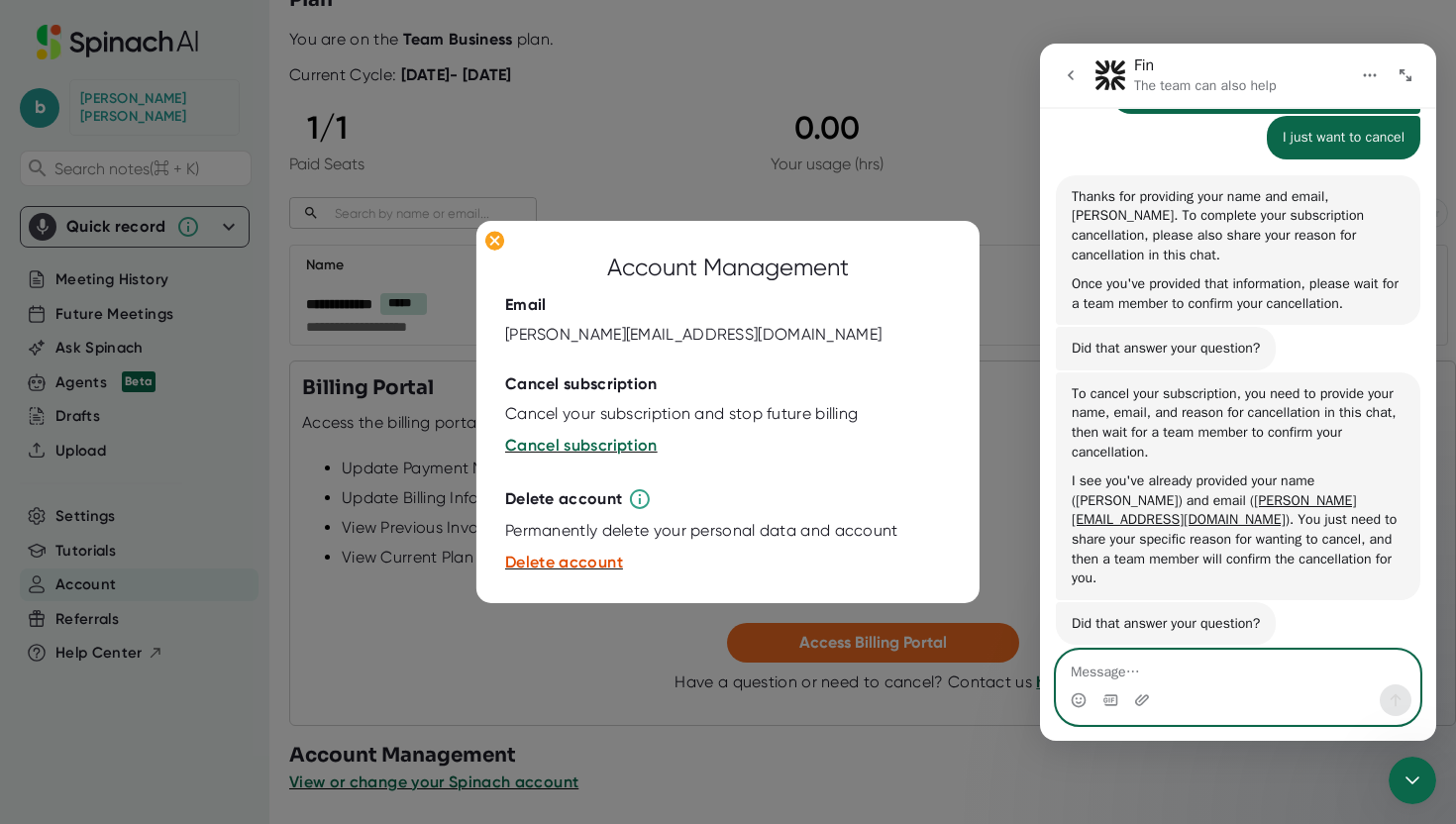 click at bounding box center (1238, 668) 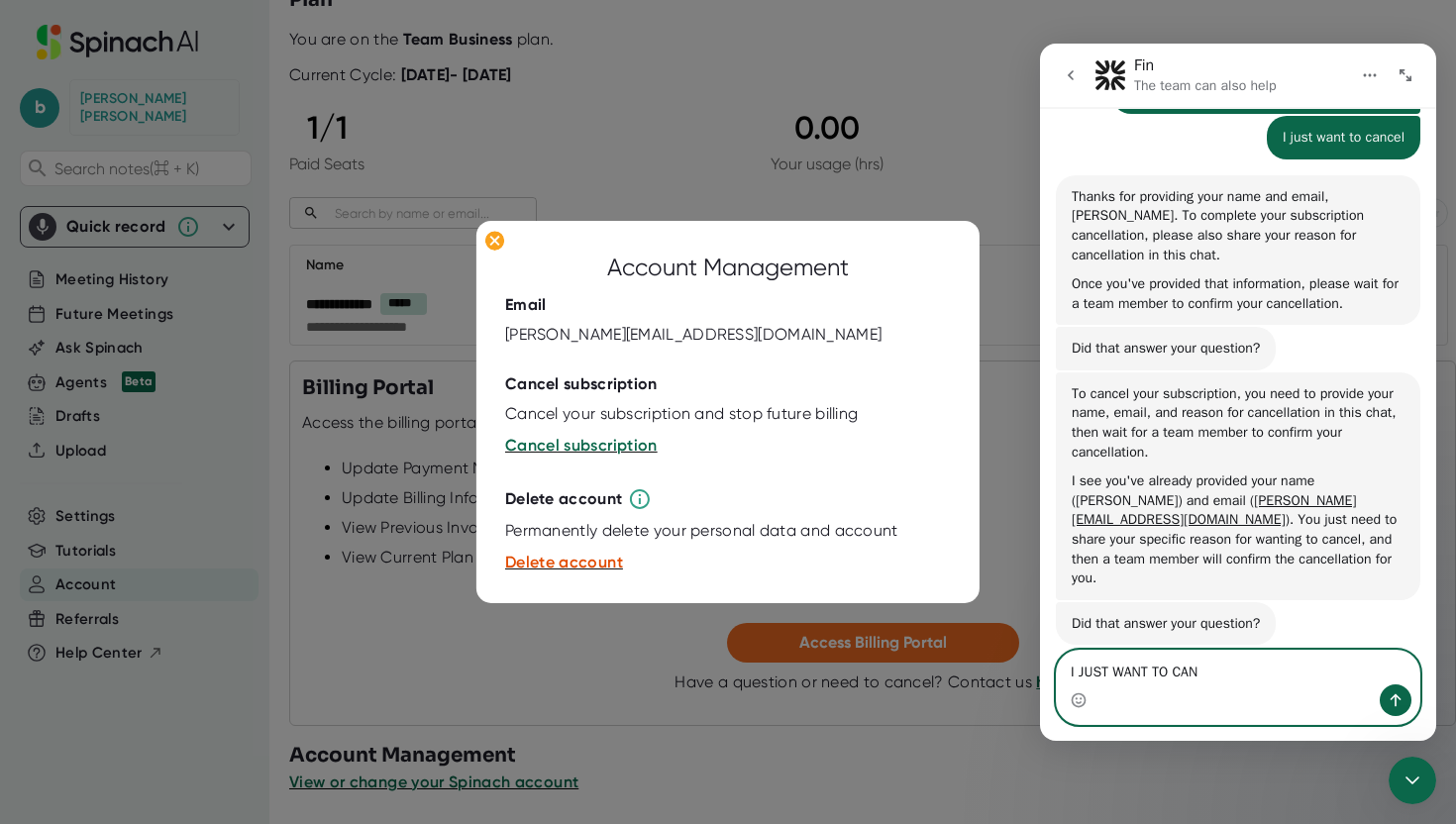 drag, startPoint x: 1254, startPoint y: 664, endPoint x: 838, endPoint y: 662, distance: 416.00481 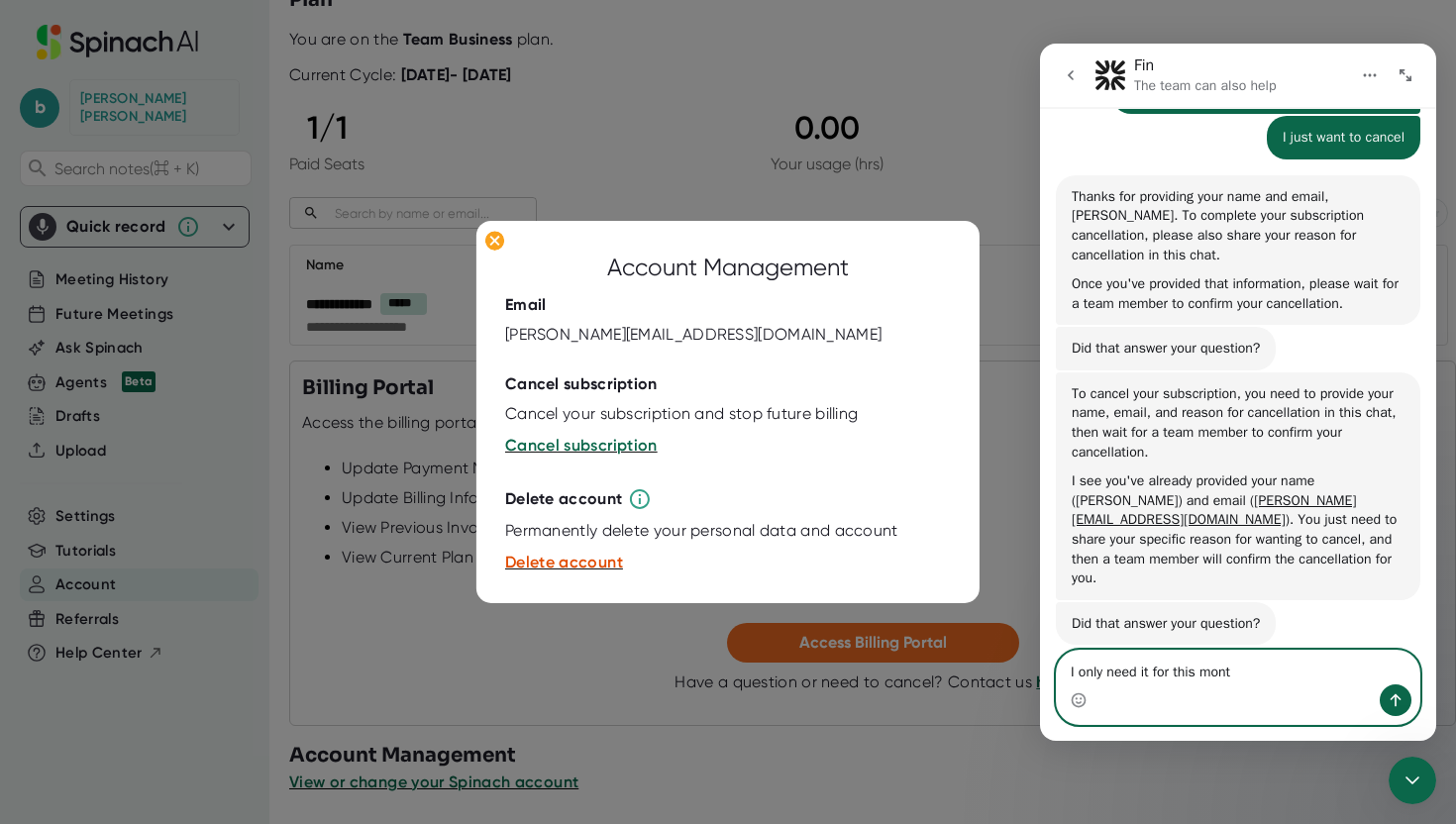 type on "I only need it for this month" 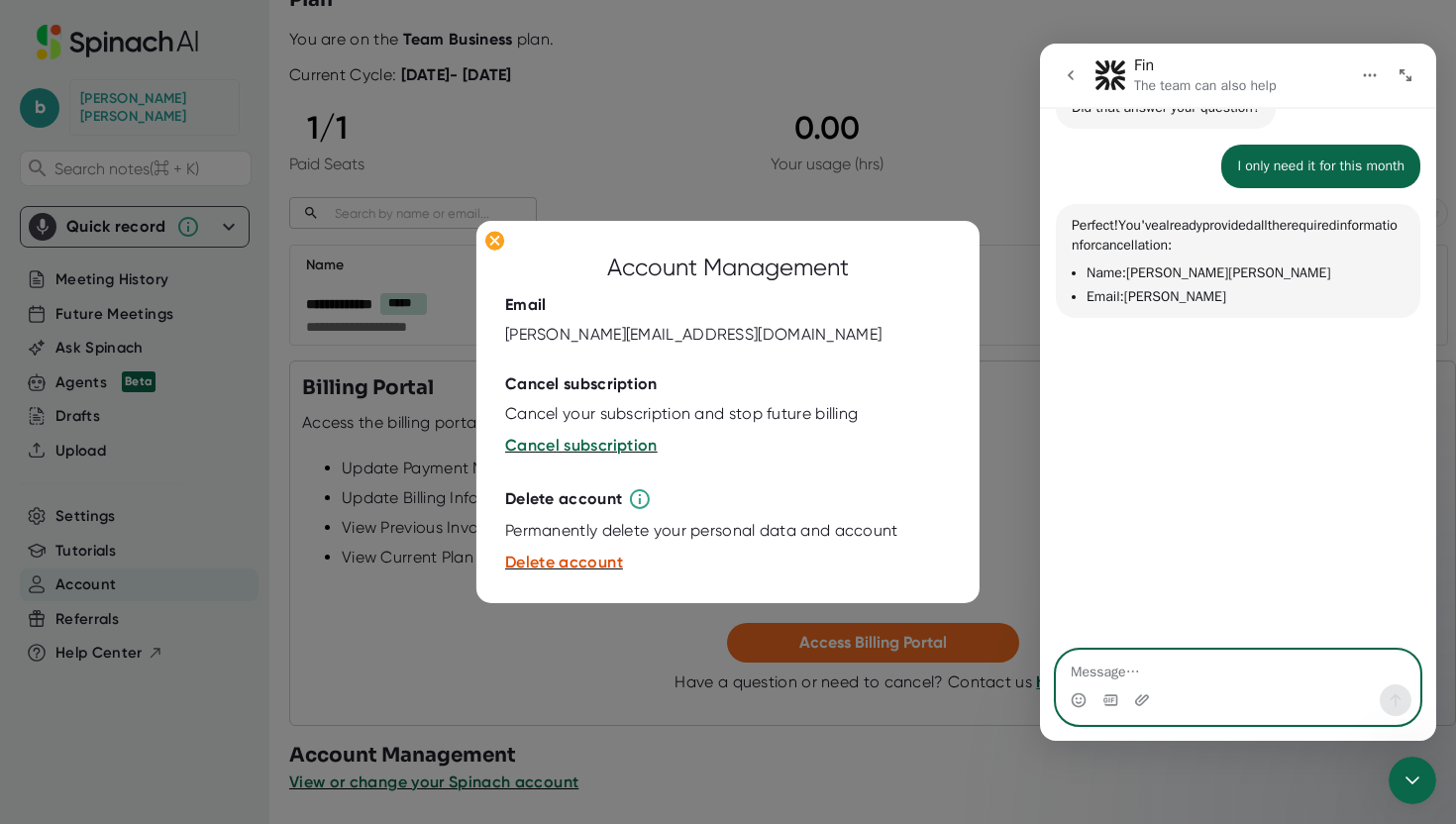 scroll, scrollTop: 999, scrollLeft: 0, axis: vertical 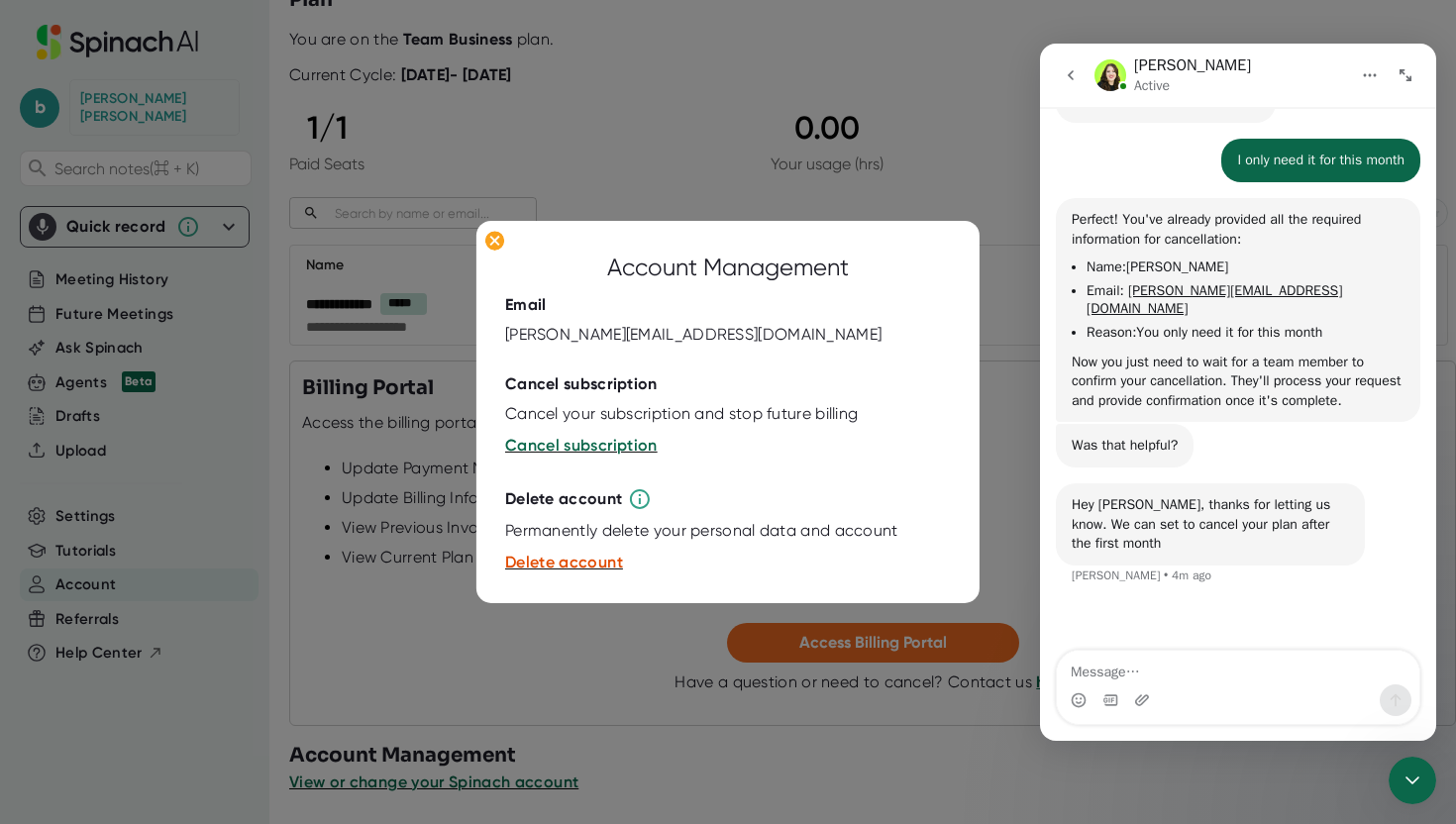 click at bounding box center [728, 412] 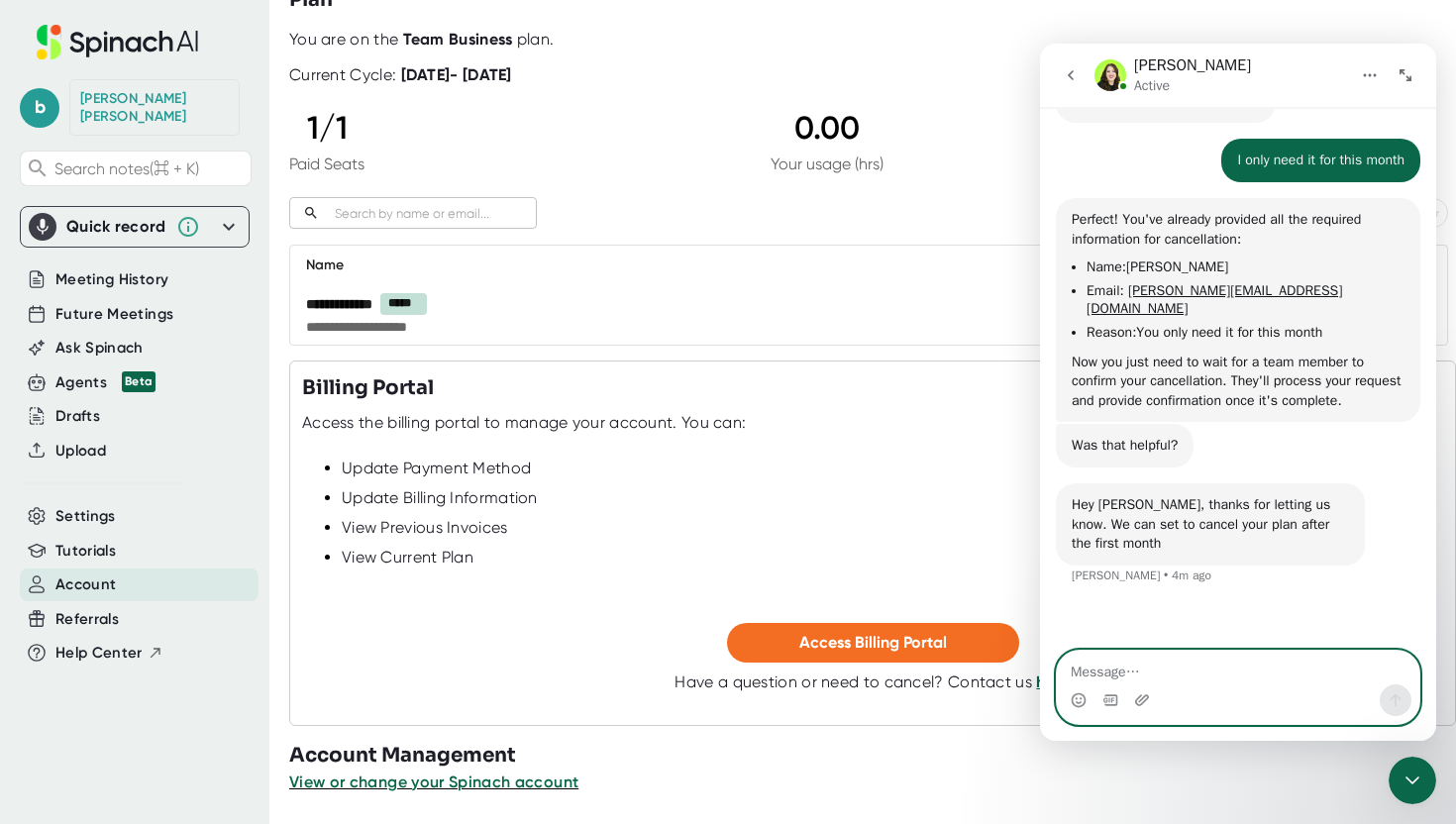 click at bounding box center [1238, 668] 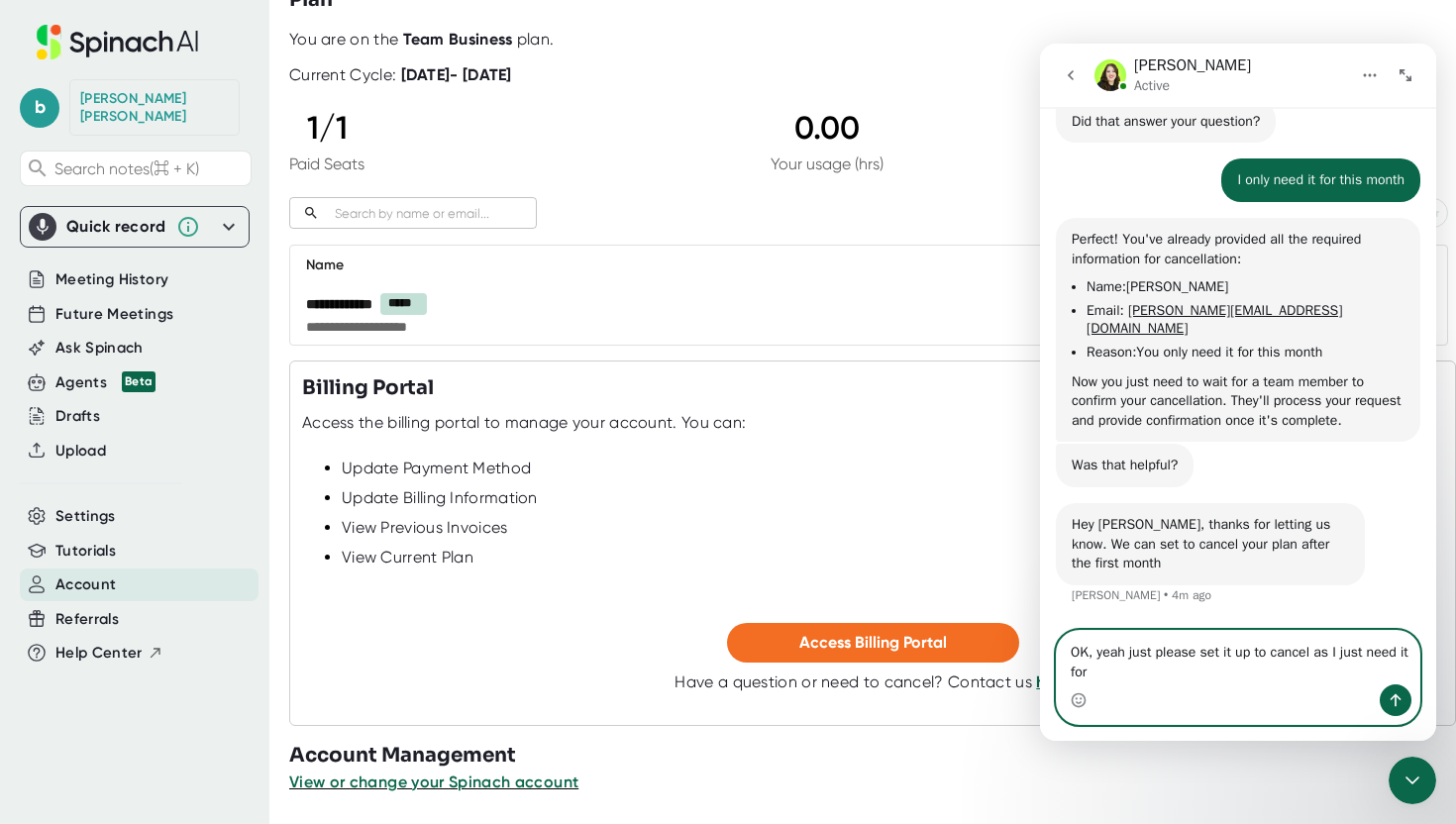 scroll, scrollTop: 979, scrollLeft: 0, axis: vertical 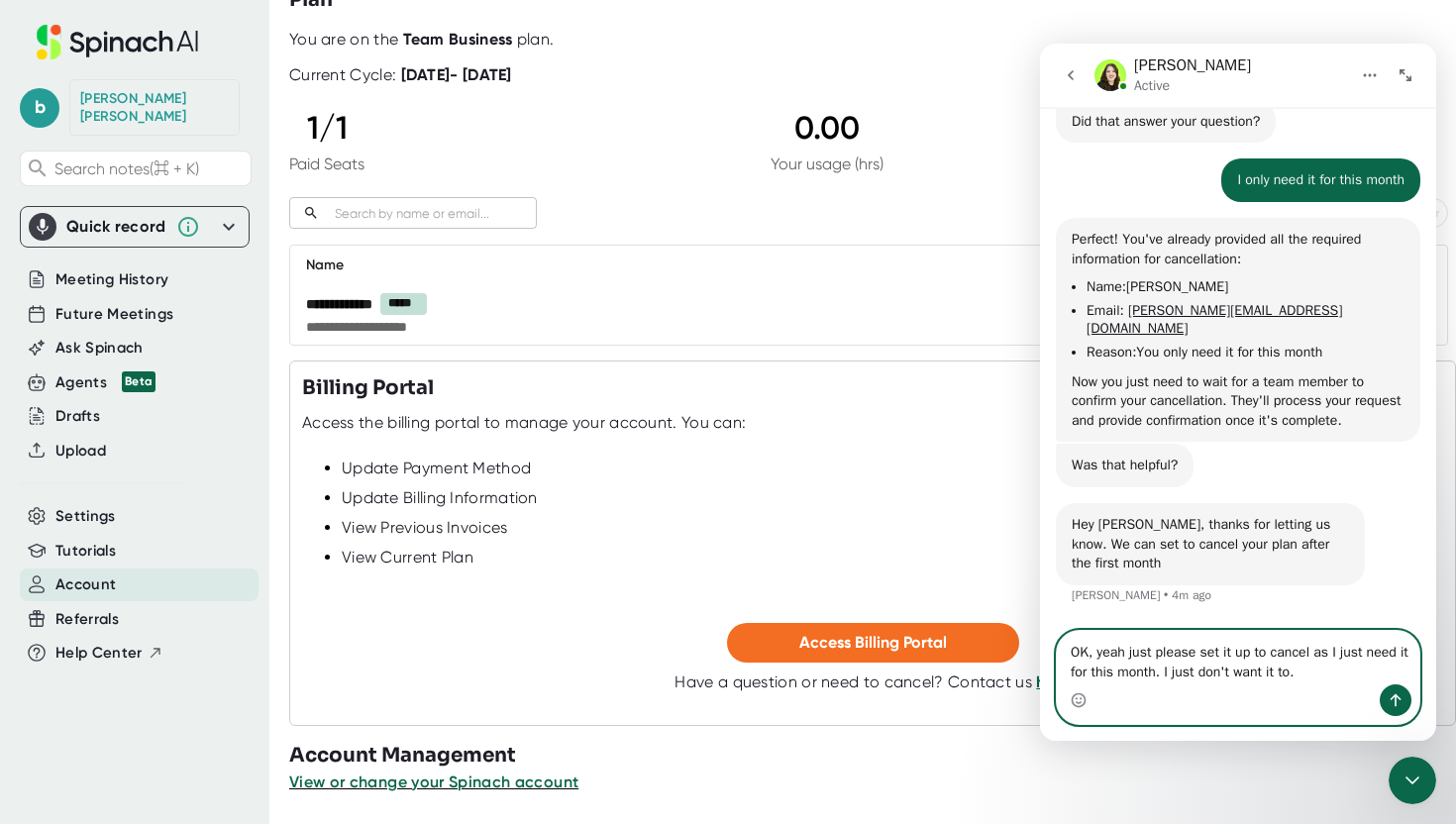 drag, startPoint x: 1333, startPoint y: 665, endPoint x: 1173, endPoint y: 670, distance: 160.07811 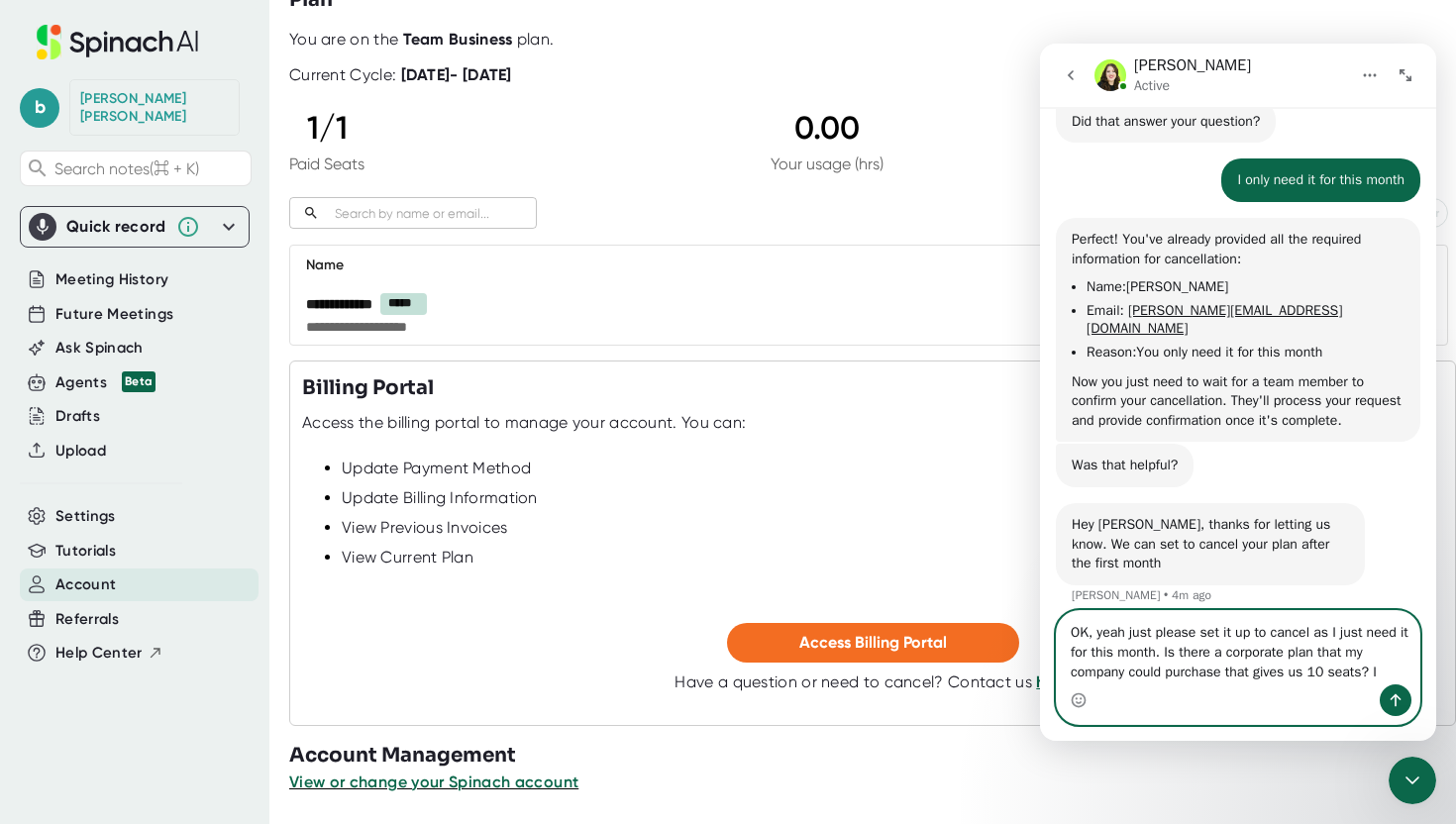 scroll, scrollTop: 979, scrollLeft: 0, axis: vertical 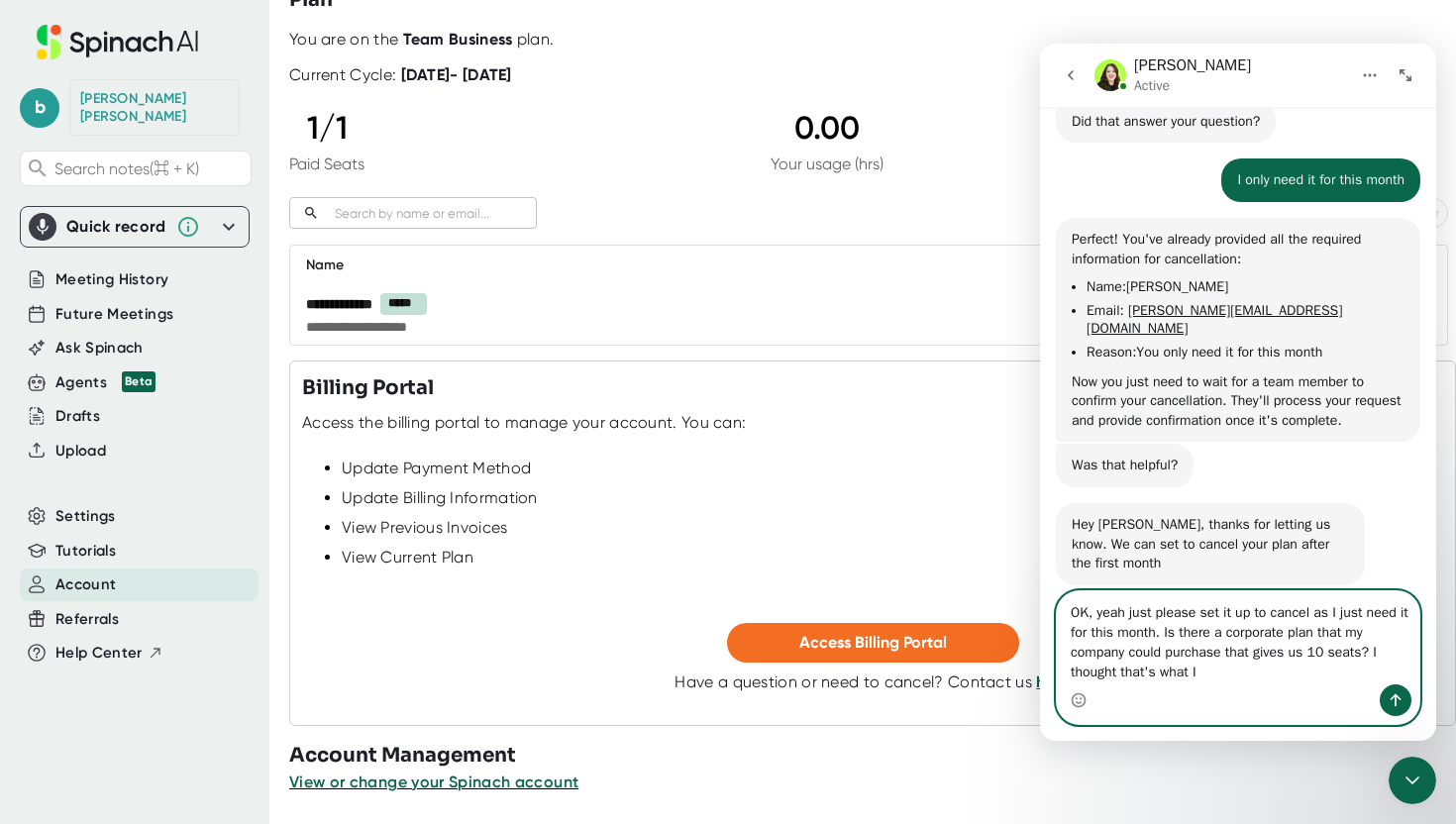 type on "OK, yeah just please set it up to cancel as I just need it for this month. Is there a corporate plan that my company could purchase that gives us 10 seats? I thought that's what I read." 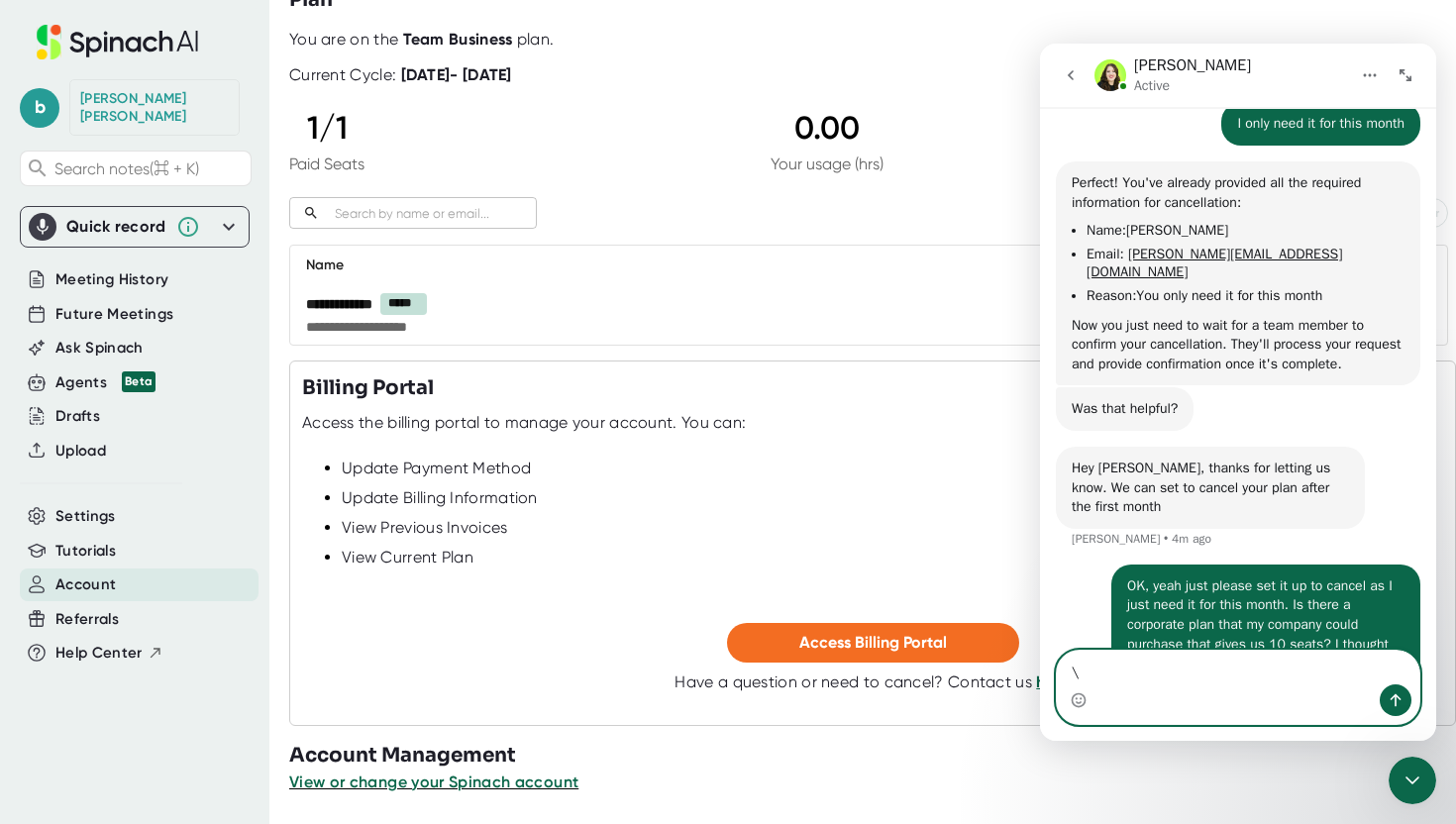 scroll, scrollTop: 1041, scrollLeft: 0, axis: vertical 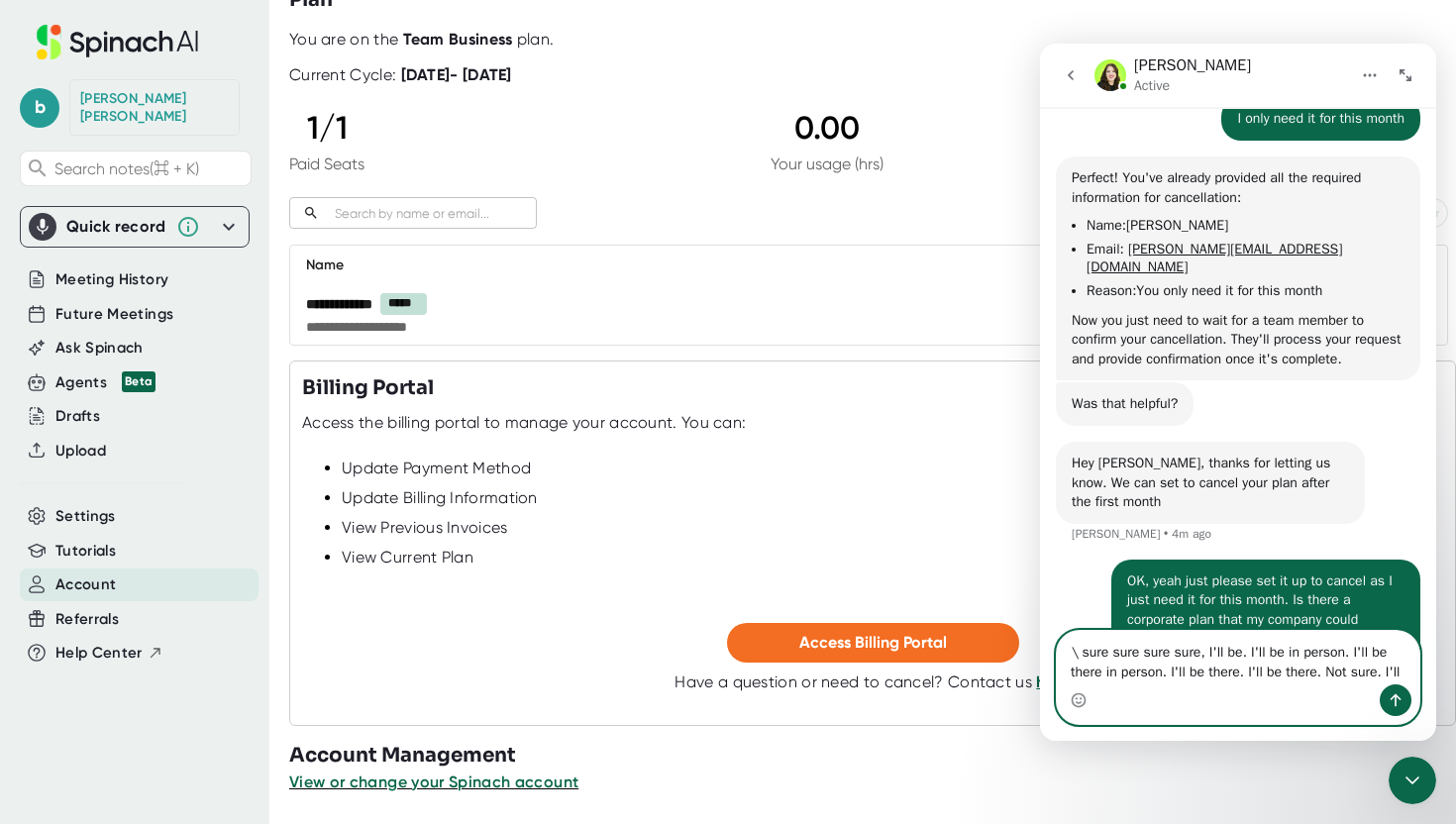 type on "\ sure sure sure sure, I'll be. I'll be in person. I'll be there in person. I'll be there. I'll be there. Not sure. I'll be there." 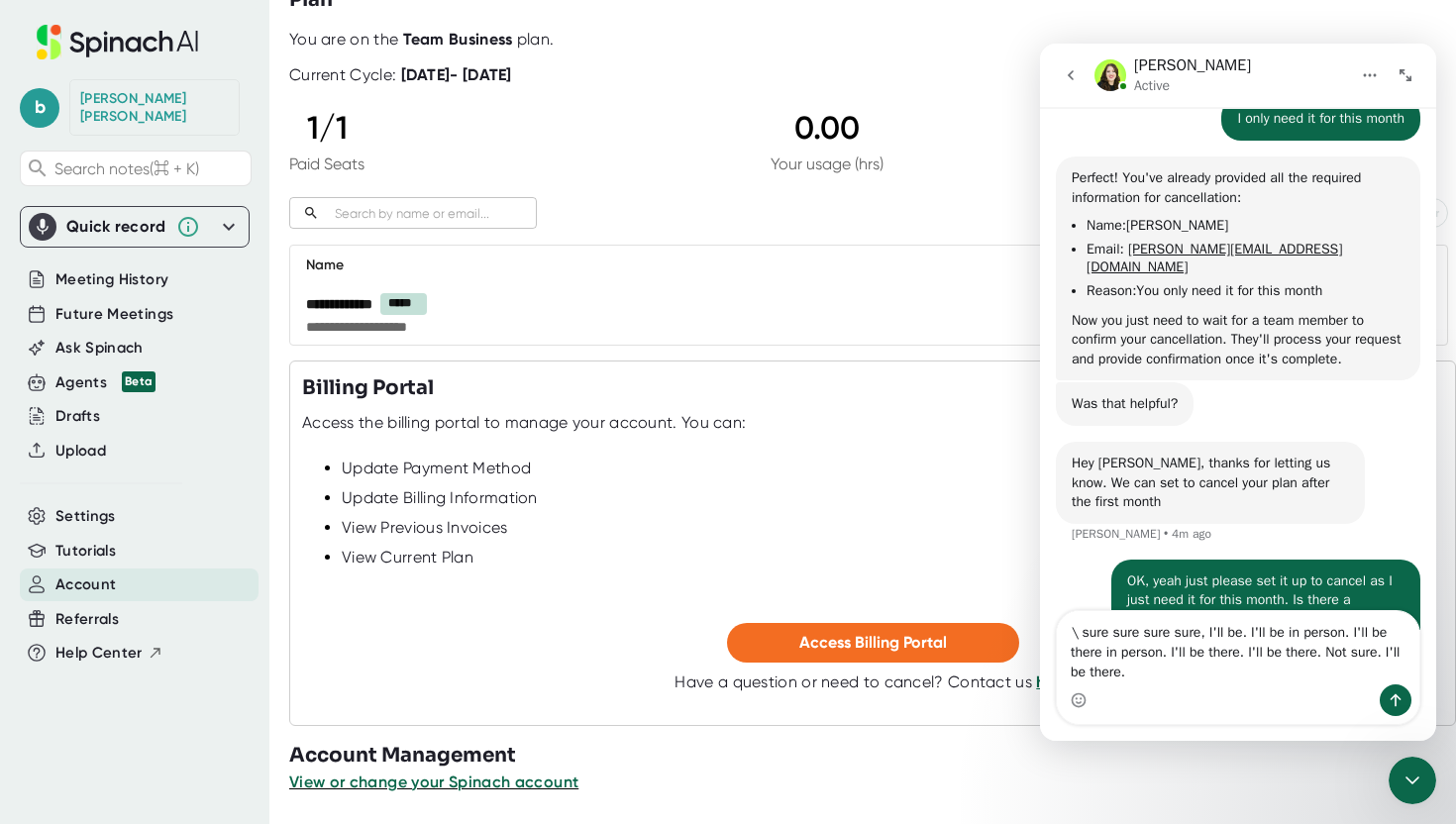 click on "Update Billing Information" at bounding box center (892, 498) 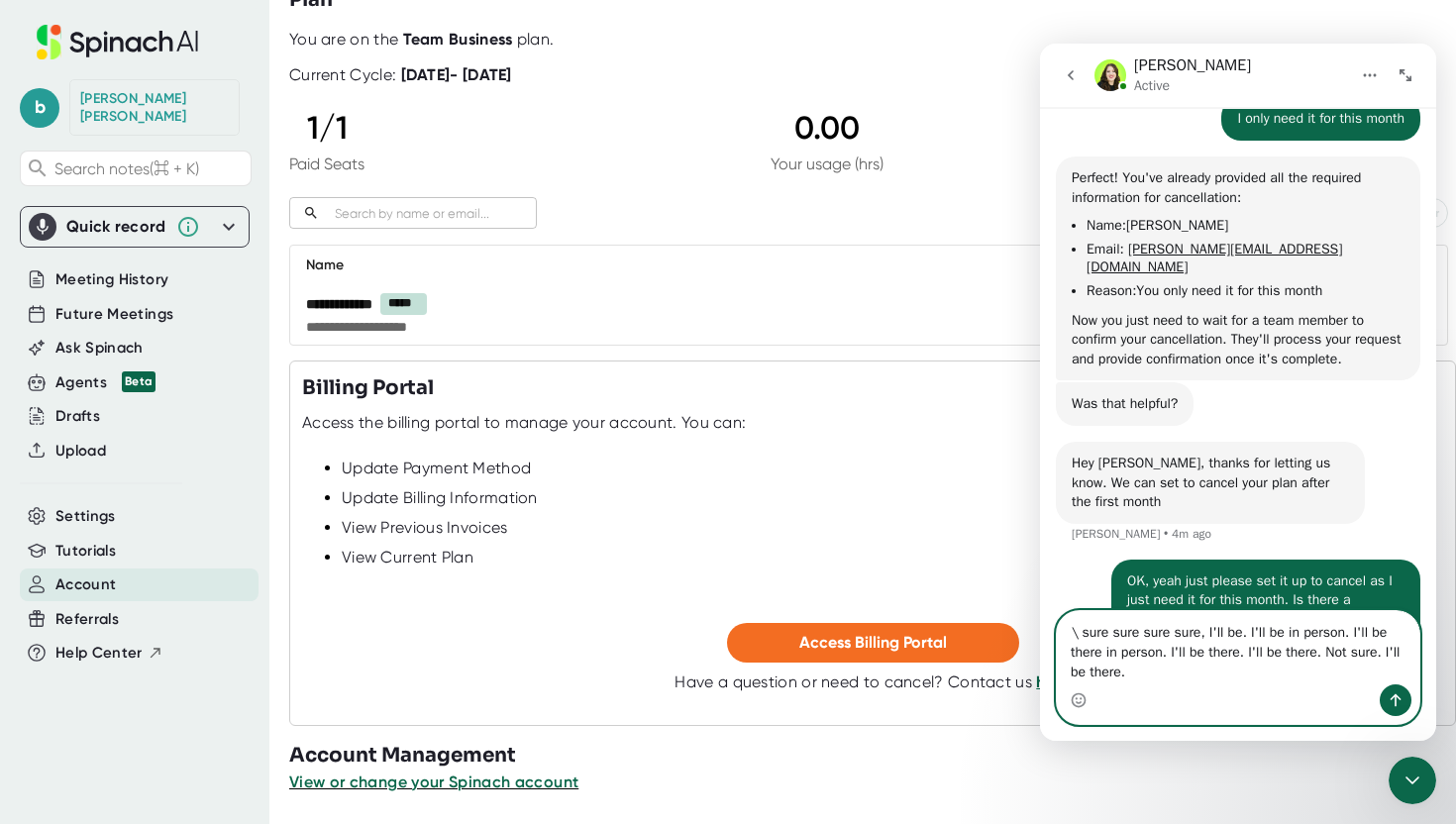 click on "\ sure sure sure sure, I'll be. I'll be in person. I'll be there in person. I'll be there. I'll be there. Not sure. I'll be there." at bounding box center [1238, 648] 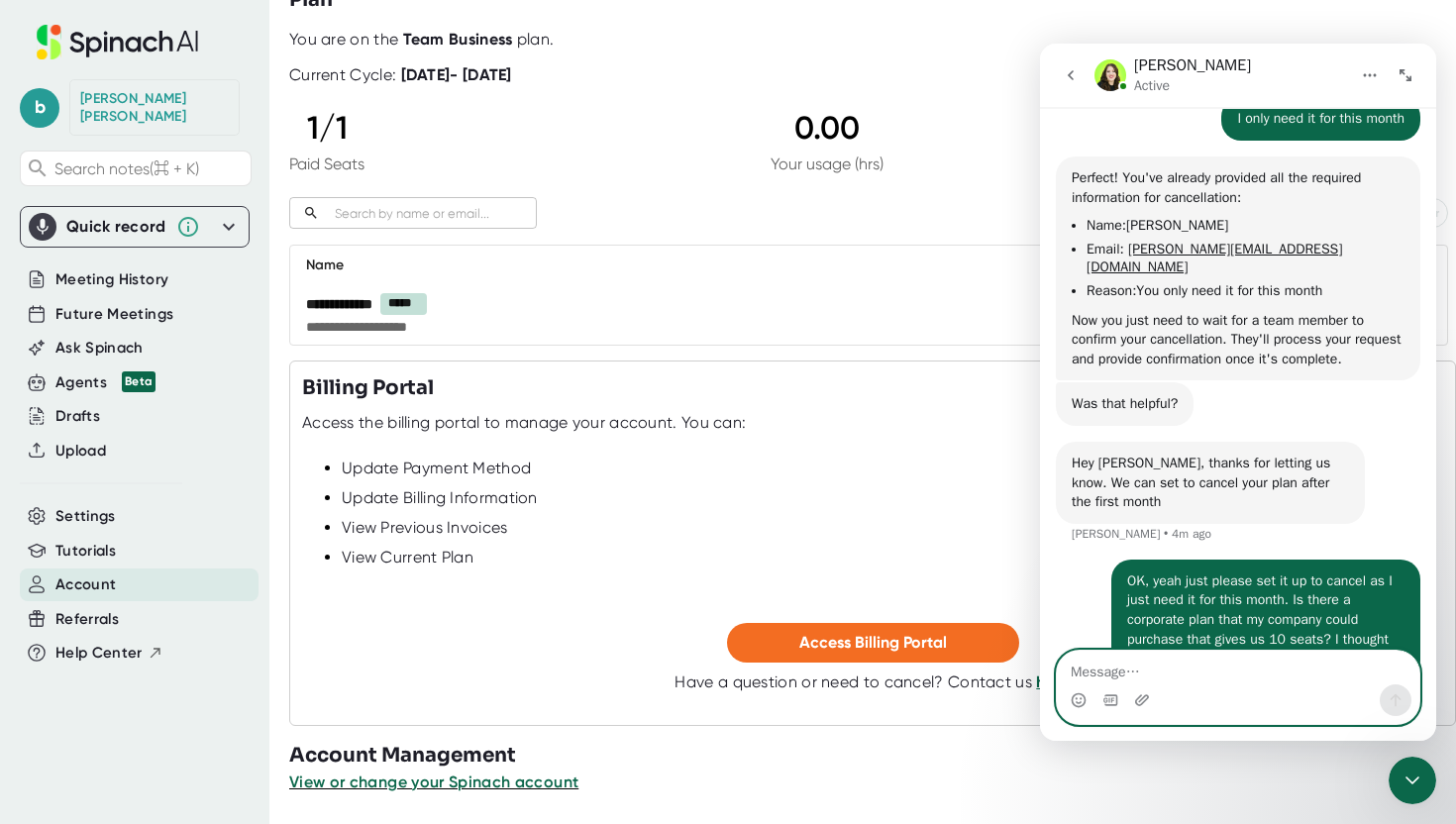 type 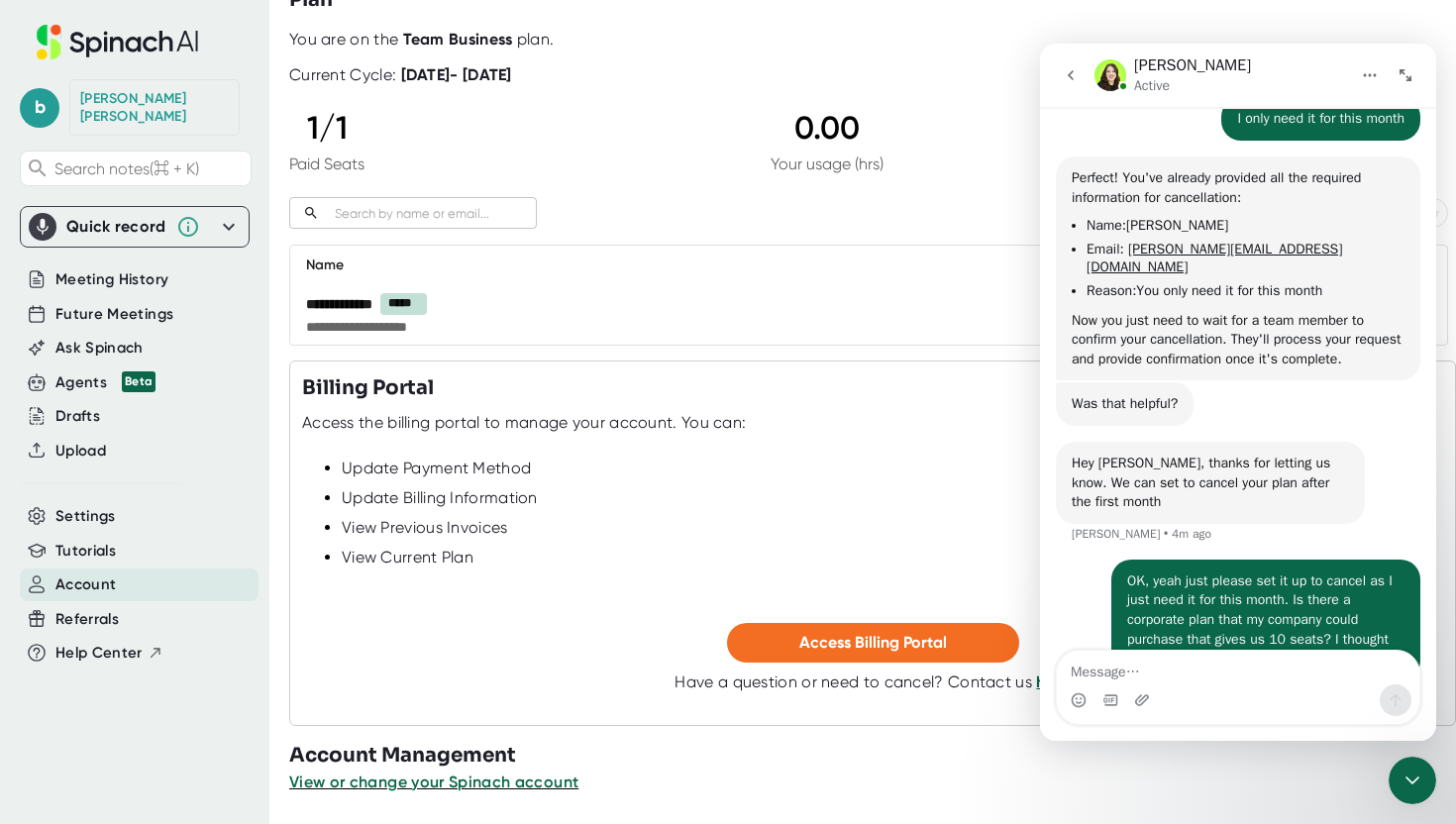 click on "**********" at bounding box center [764, 314] 